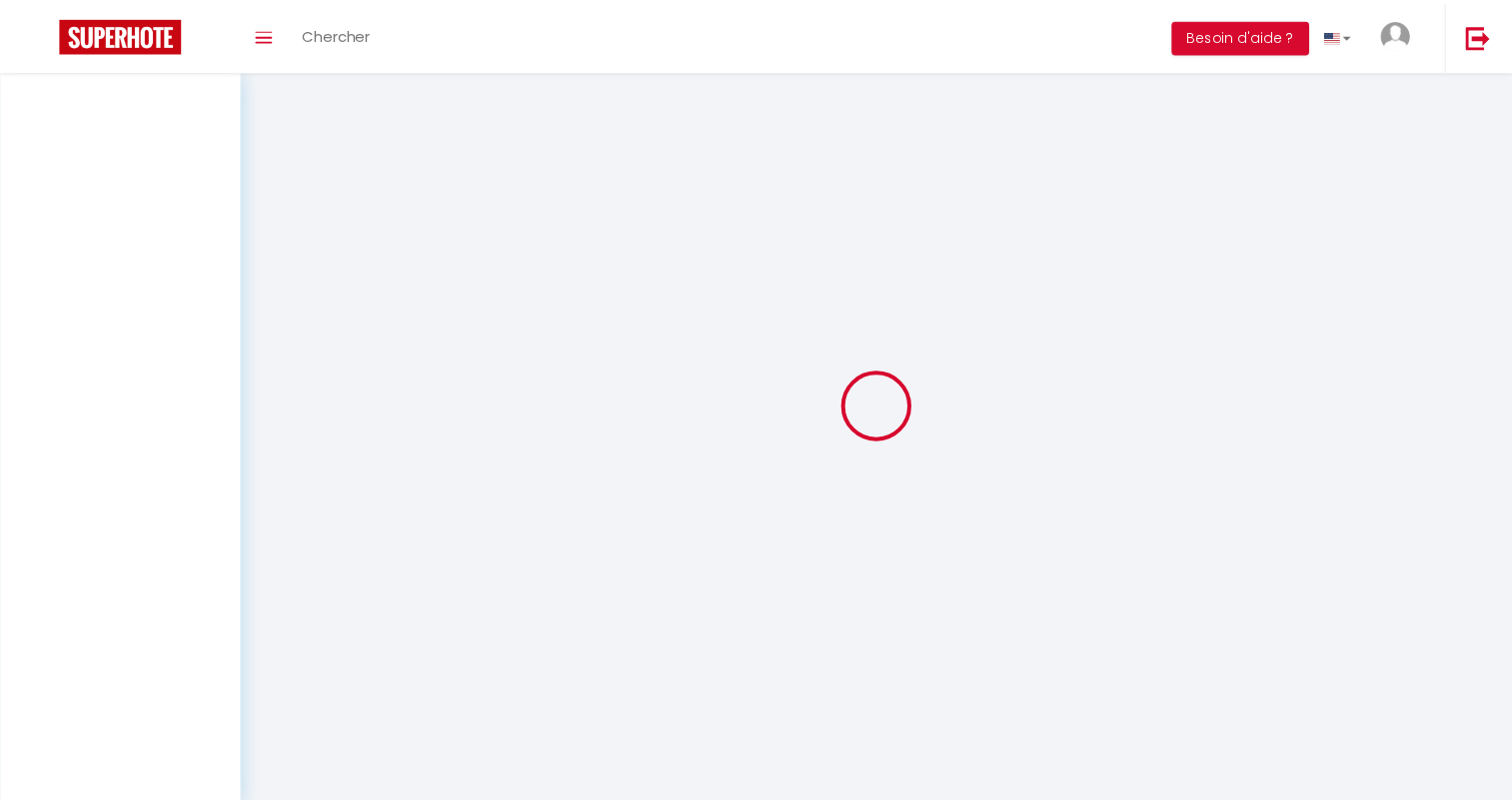 scroll, scrollTop: 0, scrollLeft: 0, axis: both 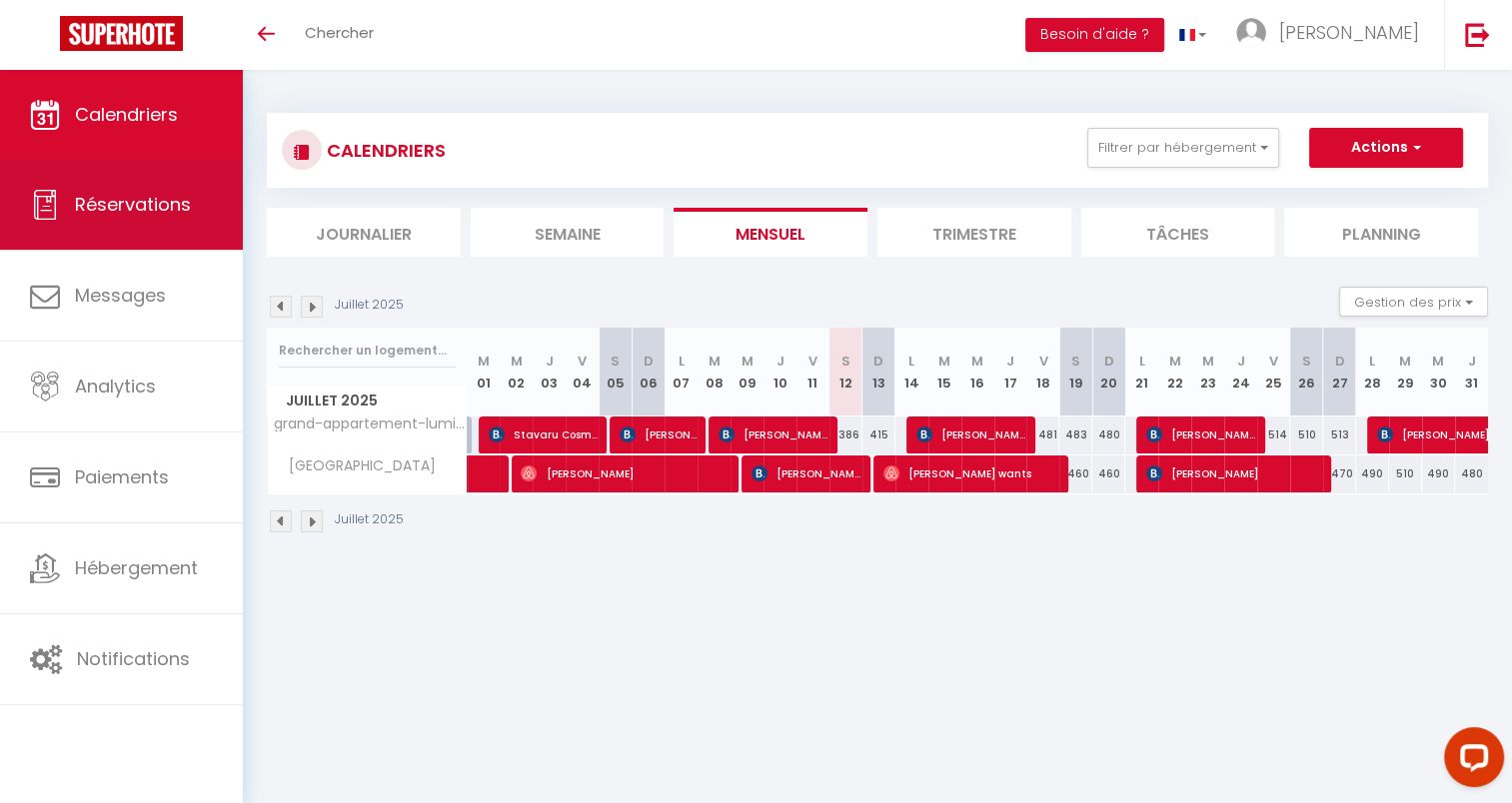 click on "Réservations" at bounding box center (121, 205) 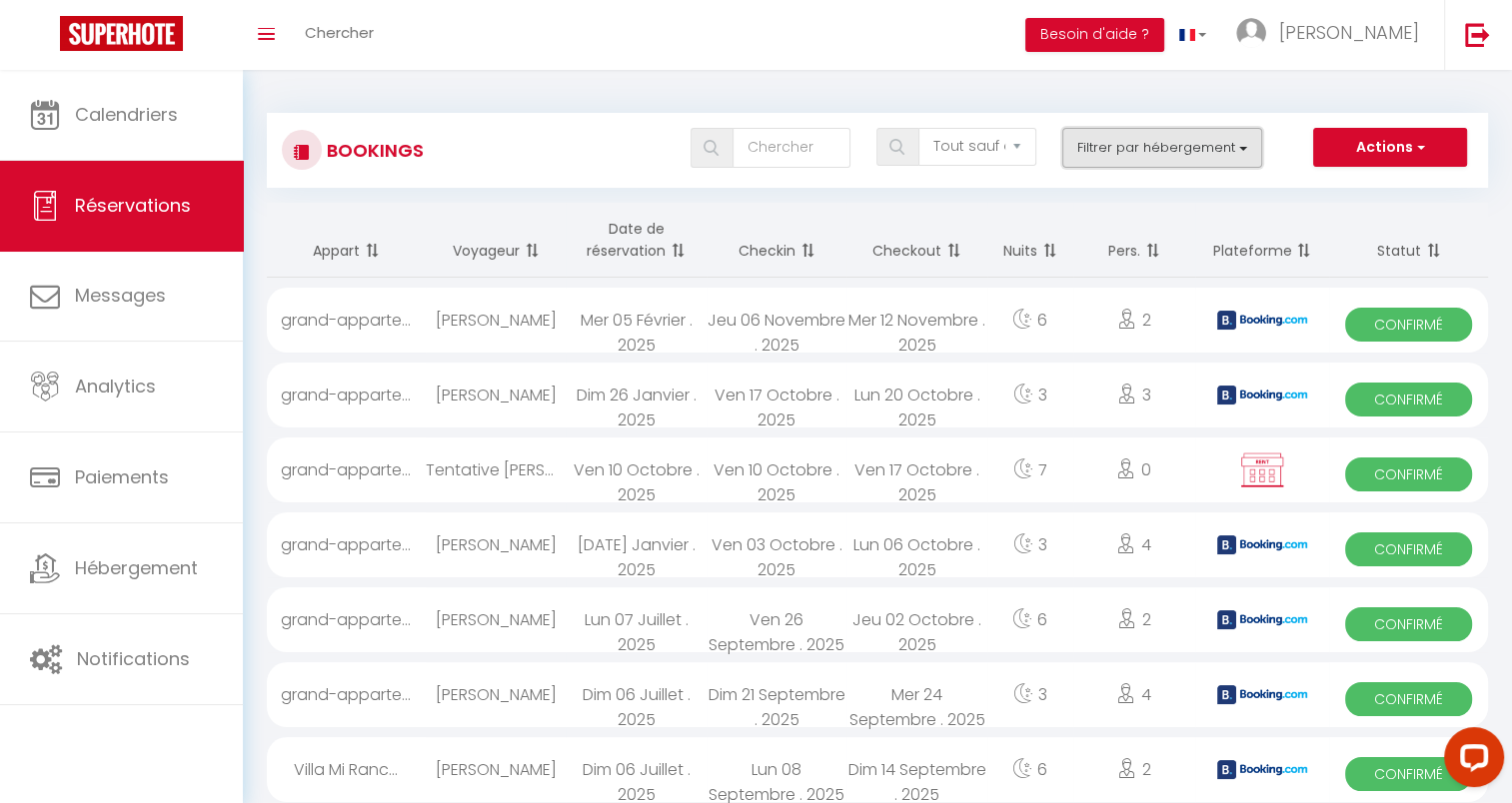 click on "Filtrer par hébergement" at bounding box center (1162, 148) 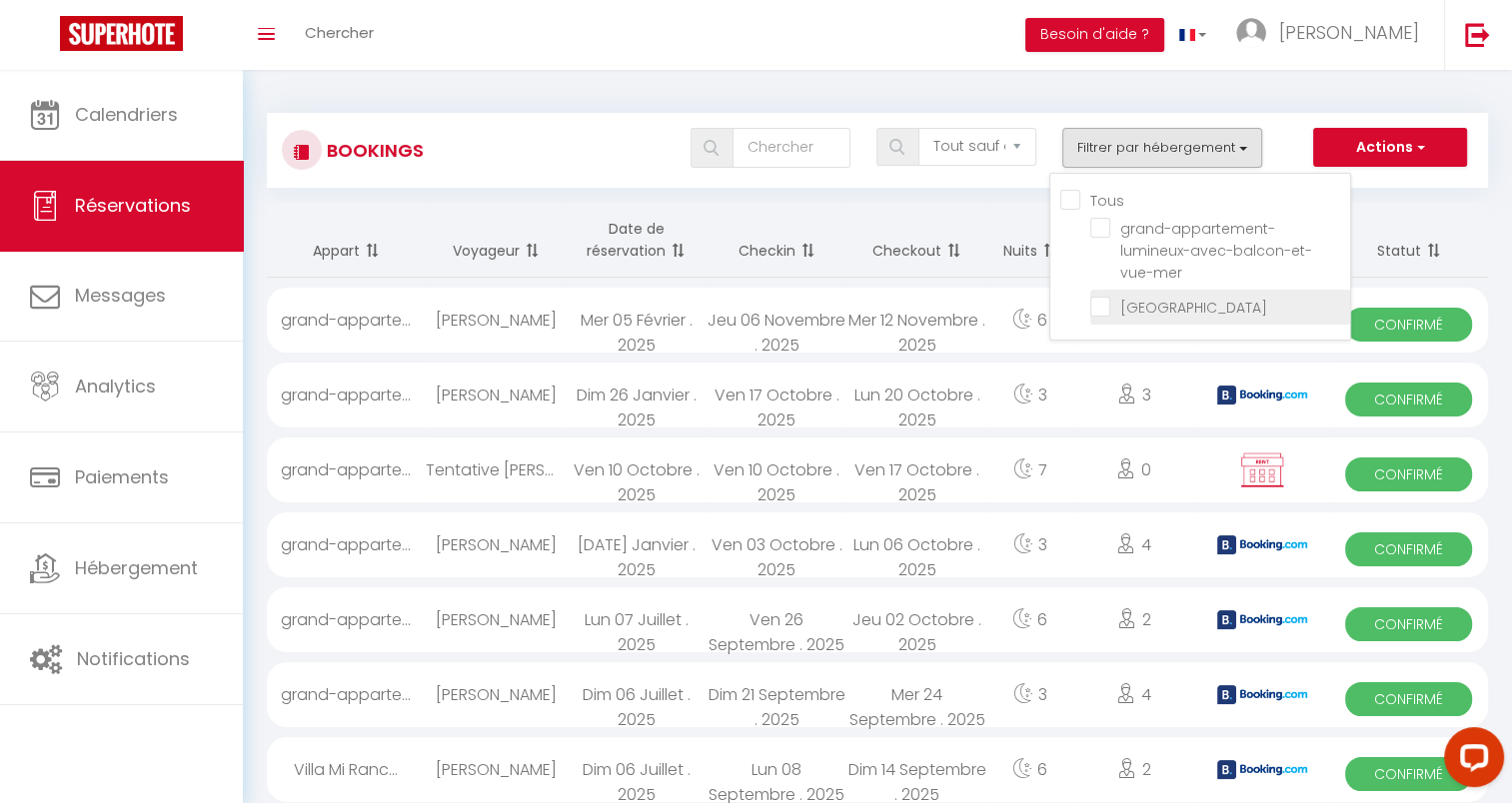 click on "[GEOGRAPHIC_DATA]" at bounding box center (1220, 306) 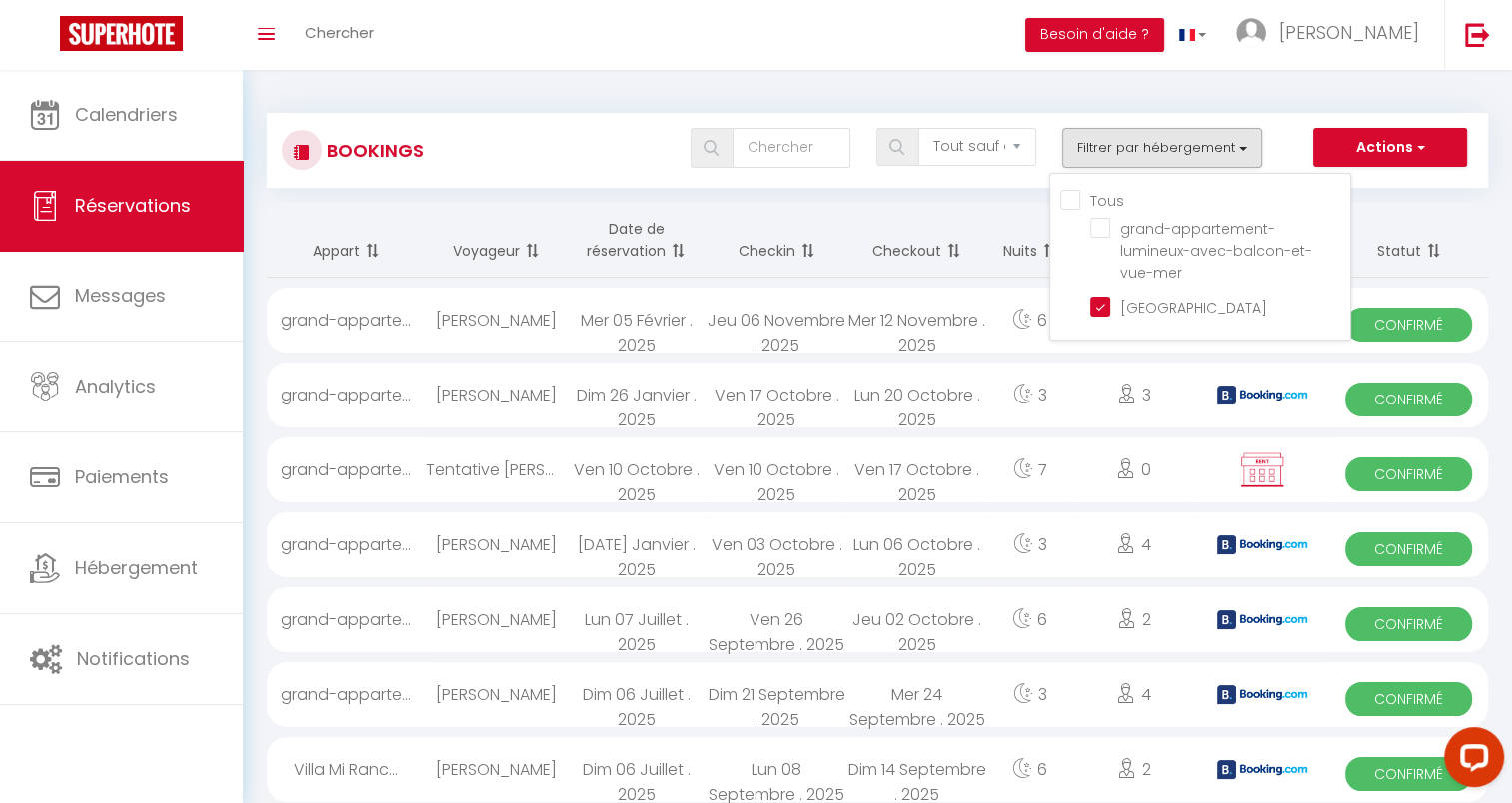 checkbox on "false" 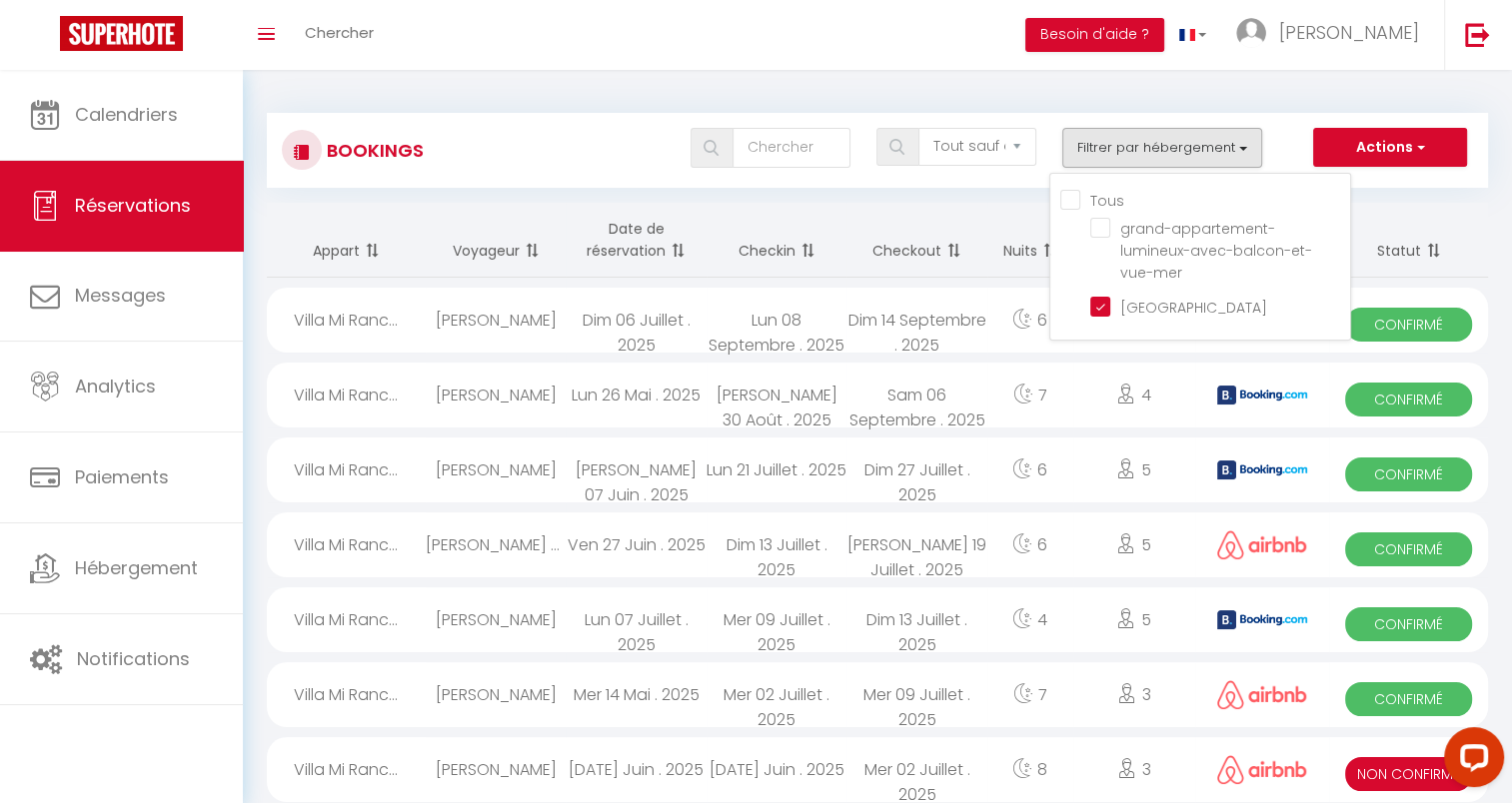 click on "Tous les statuts   Annulé   Confirmé   Non Confirmé   Tout sauf annulé   No Show   Request
Filtrer par hébergement
Tous
grand-appartement-lumineux-avec-balcon-et-vue-mer
[GEOGRAPHIC_DATA]
Actions
Nouvelle Réservation   Exporter les réservations   Importer les réservations" at bounding box center (927, 150) 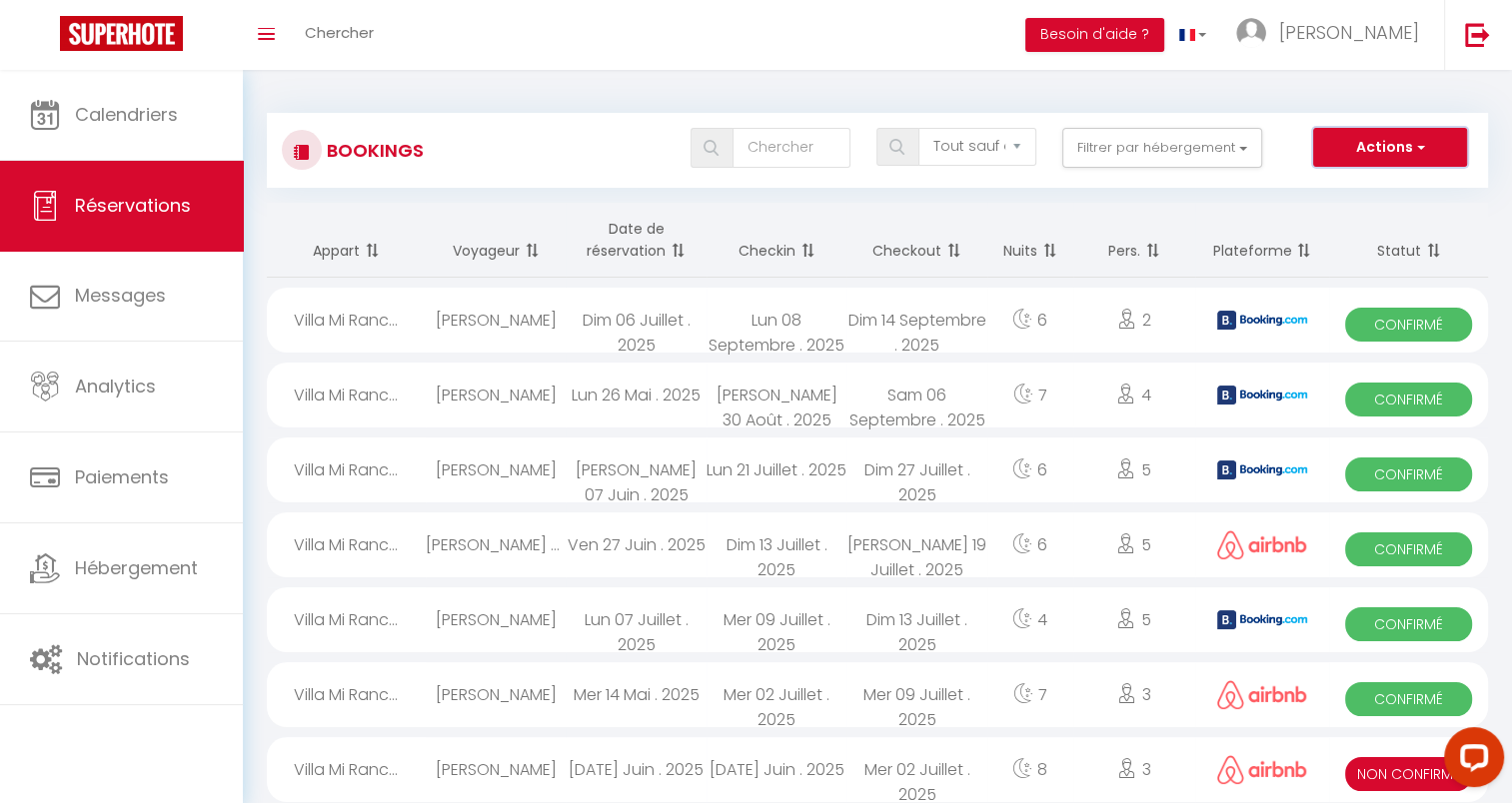 click on "Actions" at bounding box center (1390, 148) 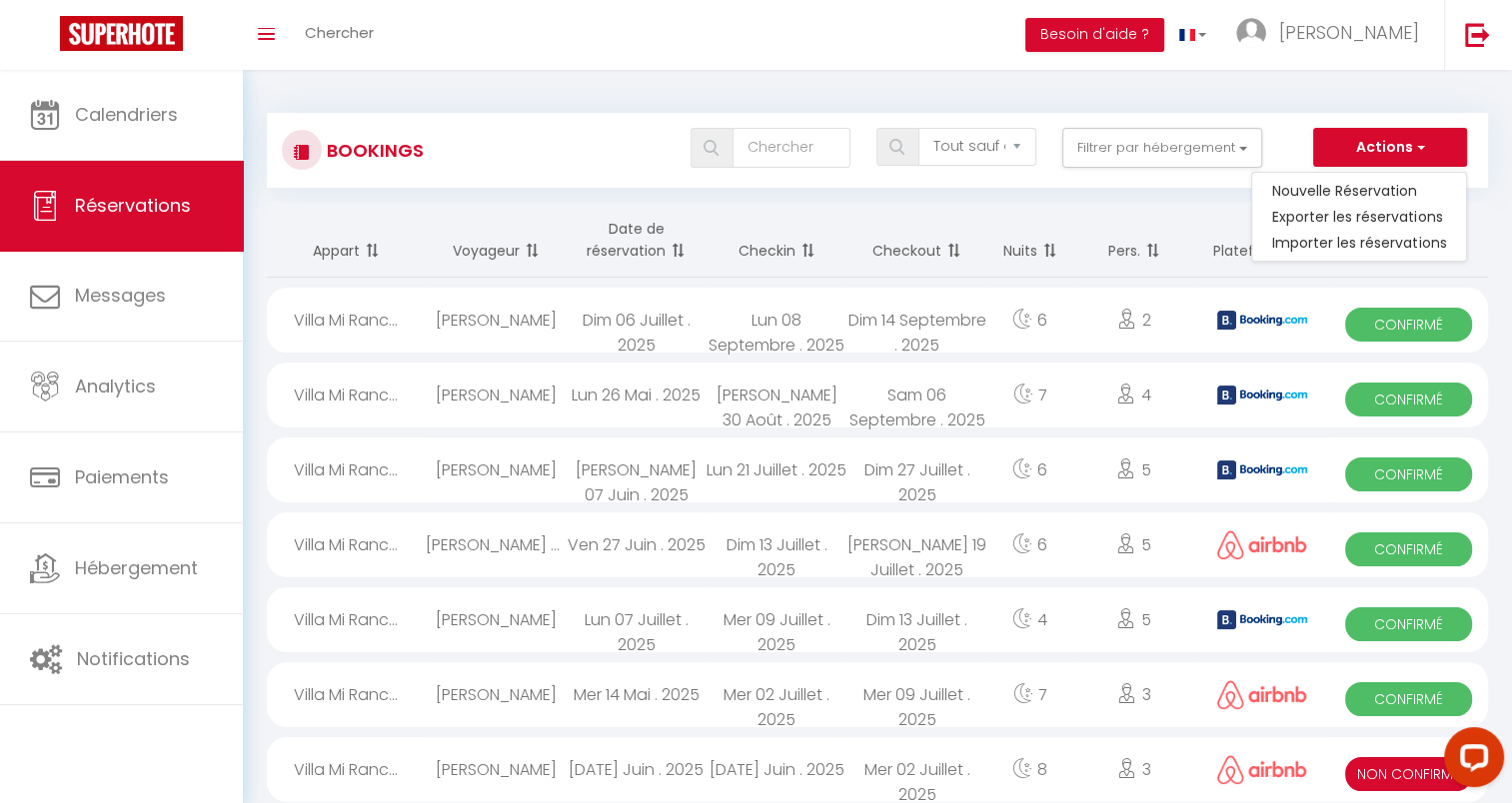 click on "Tous les statuts   Annulé   Confirmé   Non Confirmé   Tout sauf annulé   No Show   Request
Filtrer par hébergement
Tous
grand-appartement-lumineux-avec-balcon-et-vue-mer
[GEOGRAPHIC_DATA]
Actions
Nouvelle Réservation   Exporter les réservations   Importer les réservations" at bounding box center [927, 148] 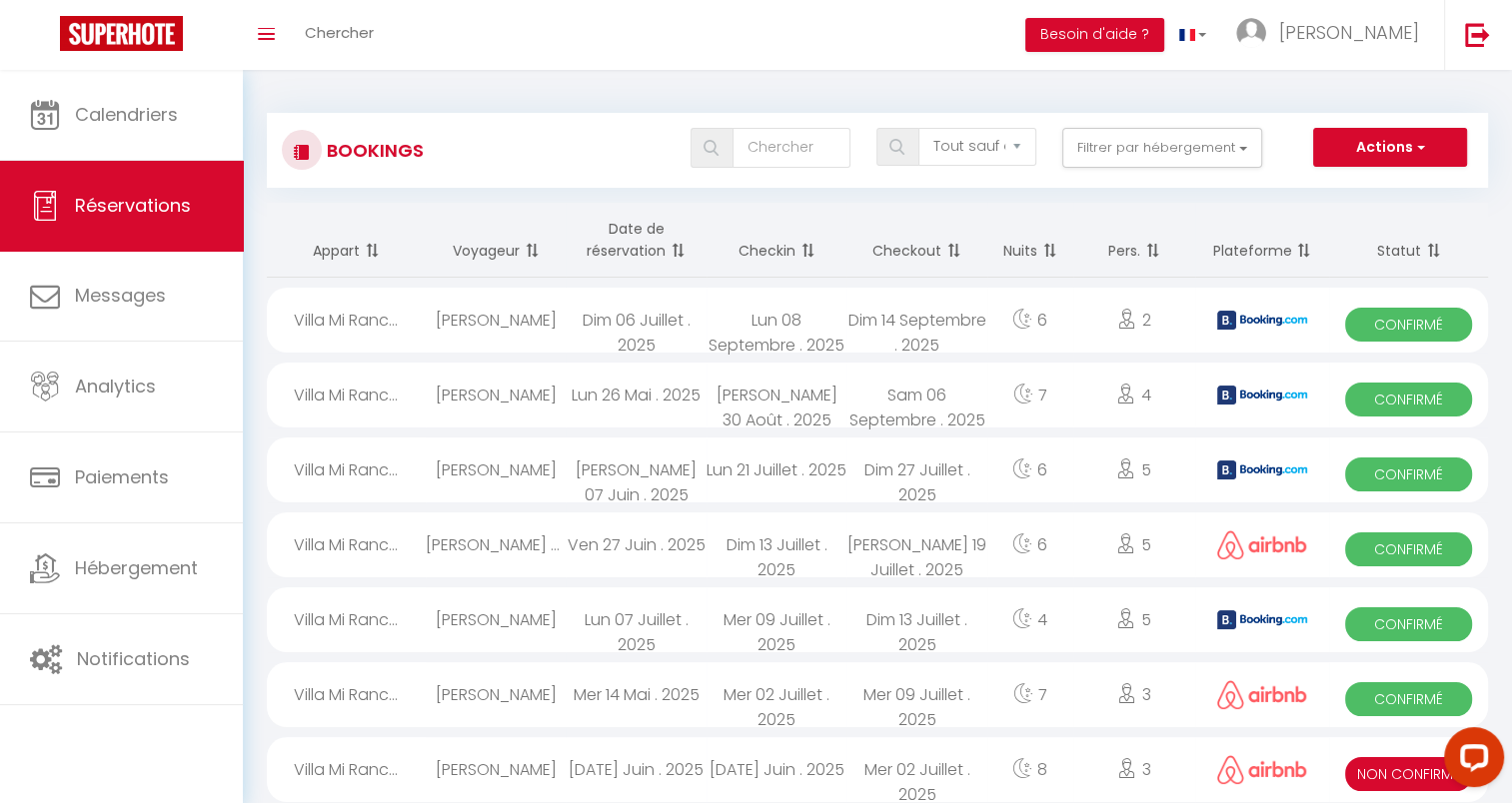 click on "Ven 27 Juin . 2025" at bounding box center (636, 544) 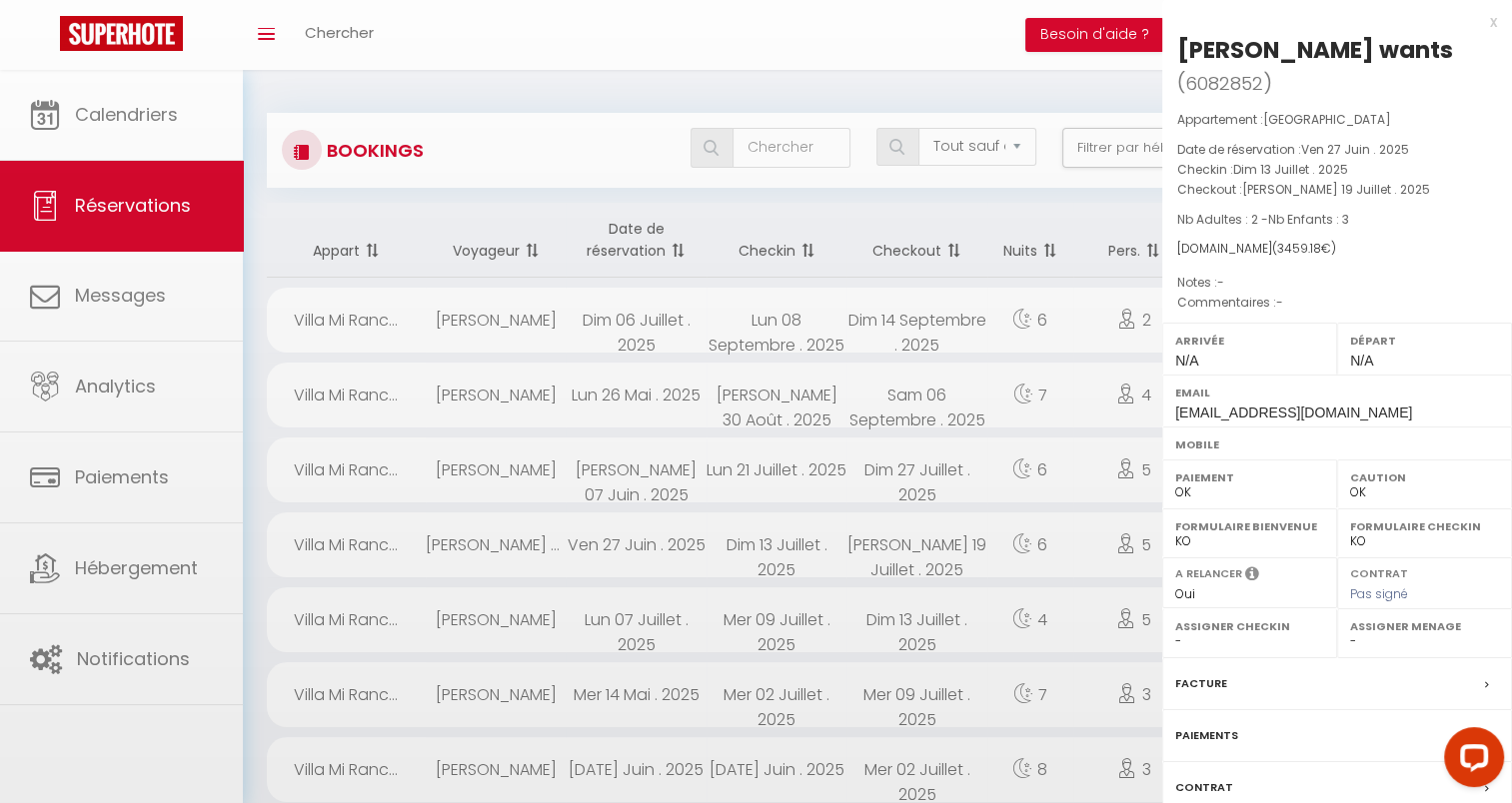 select on "46135" 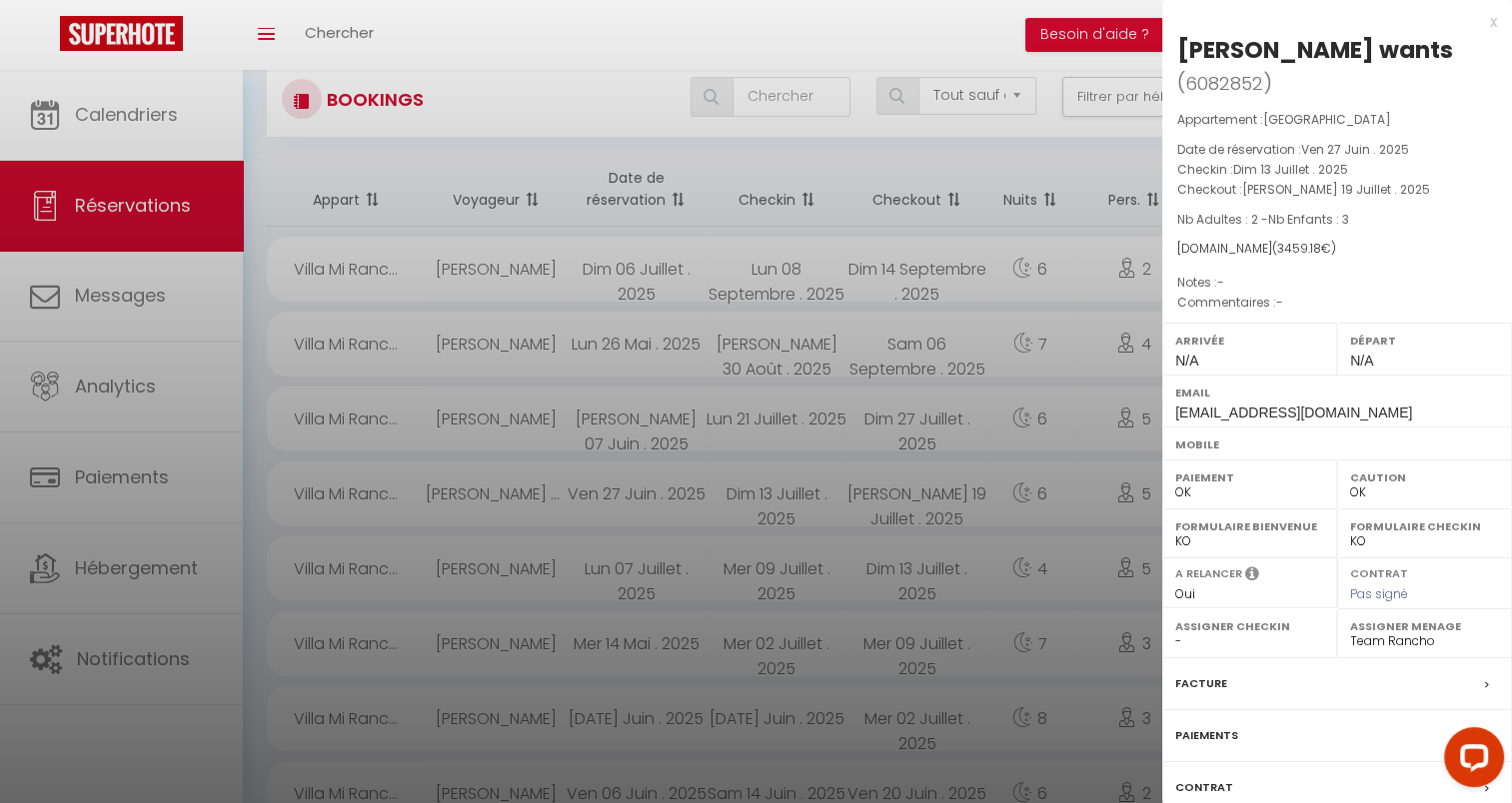 scroll, scrollTop: 52, scrollLeft: 0, axis: vertical 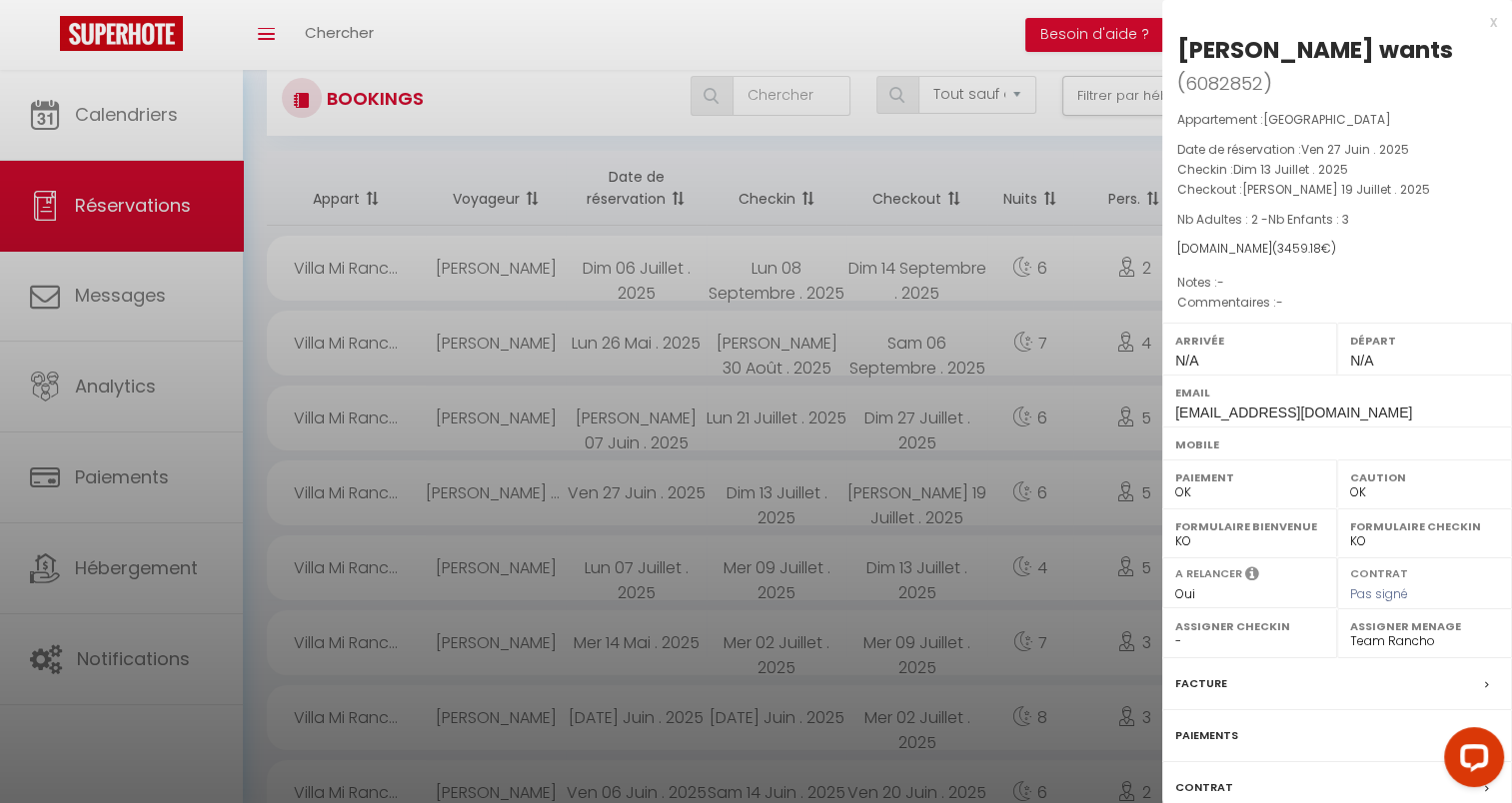 click on "[EMAIL_ADDRESS][DOMAIN_NAME]" at bounding box center [1293, 412] 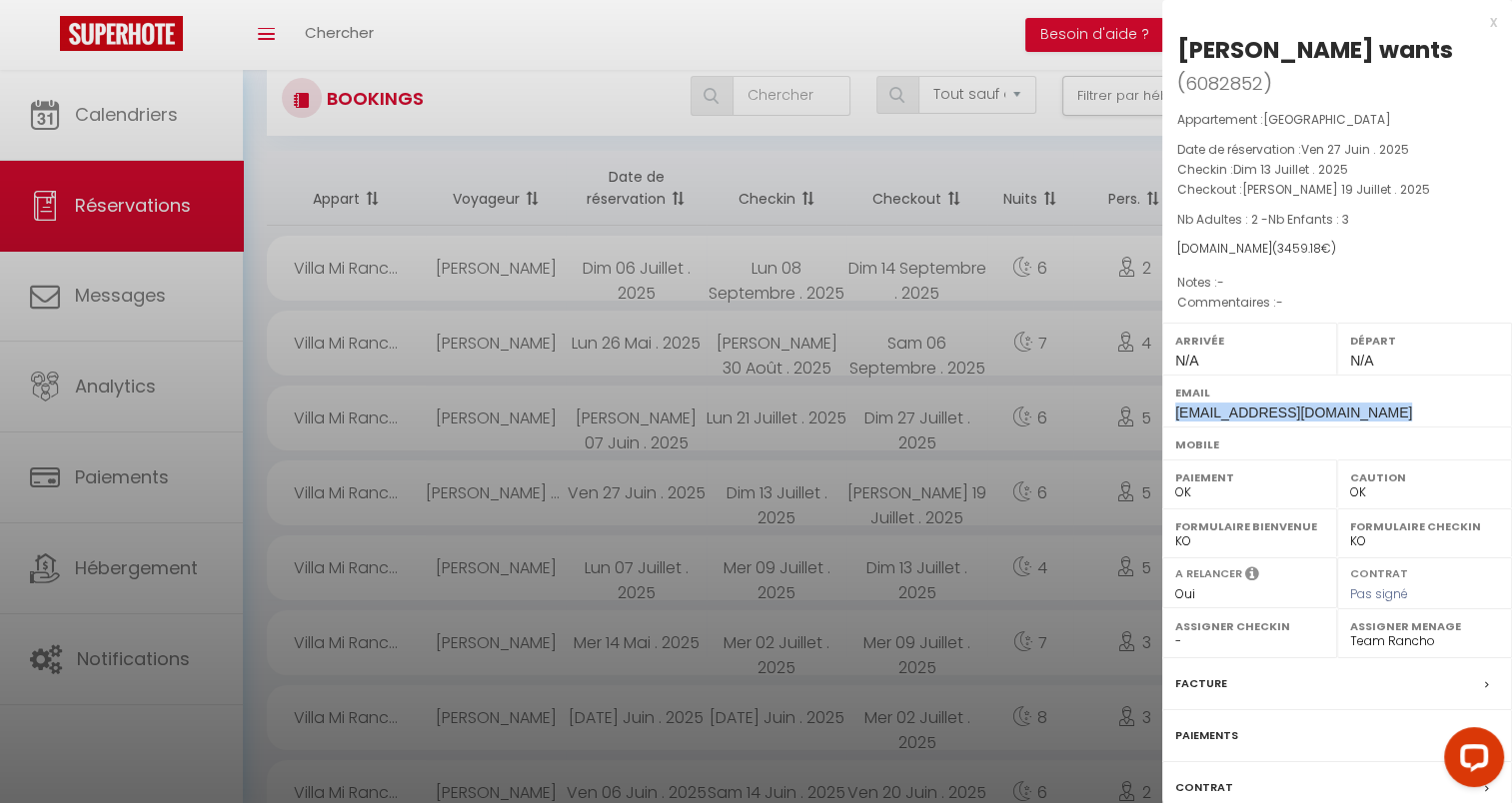 click on "[EMAIL_ADDRESS][DOMAIN_NAME]" at bounding box center [1293, 412] 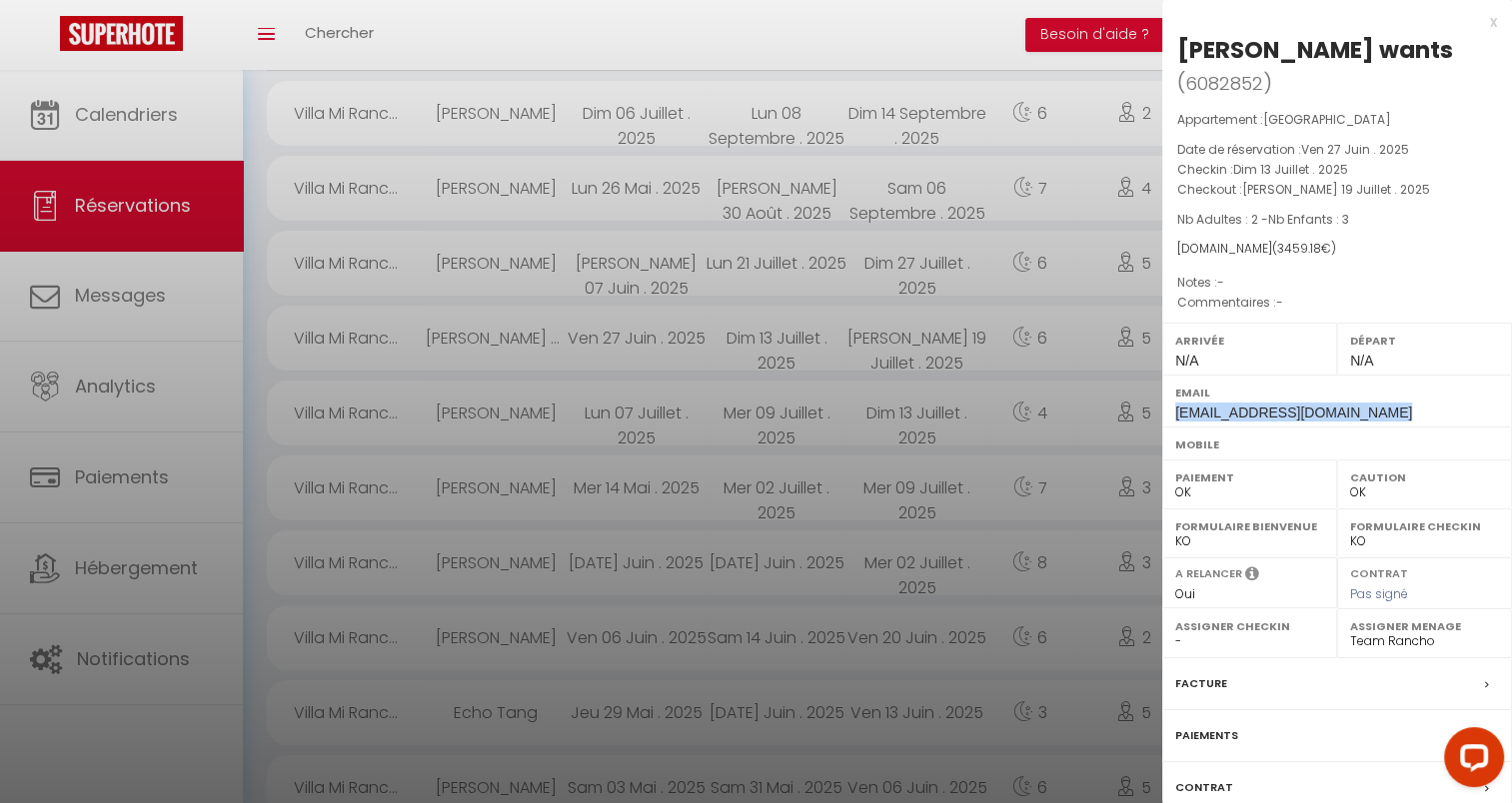 scroll, scrollTop: 208, scrollLeft: 0, axis: vertical 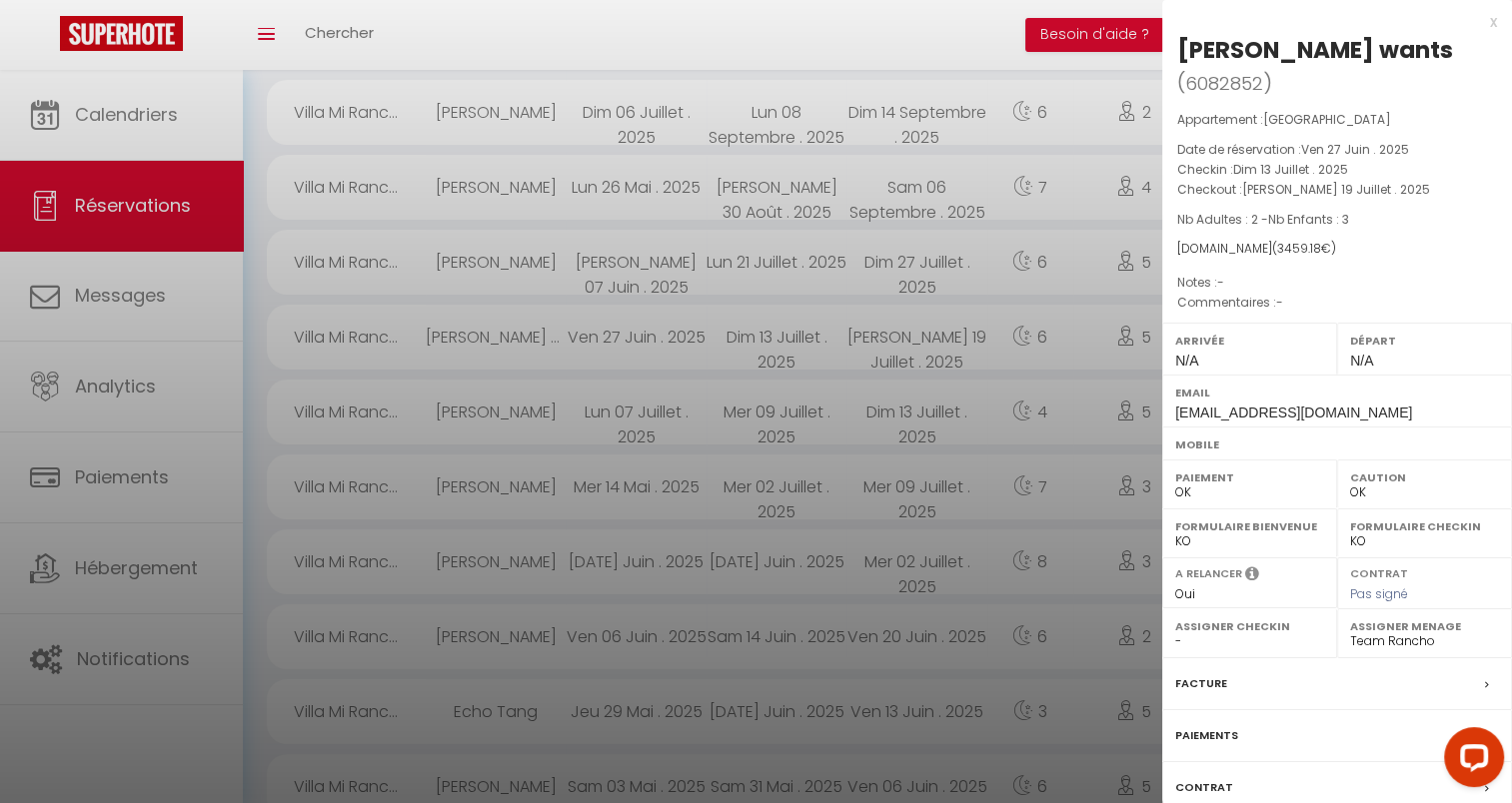 click on "6082852" at bounding box center [1224, 83] 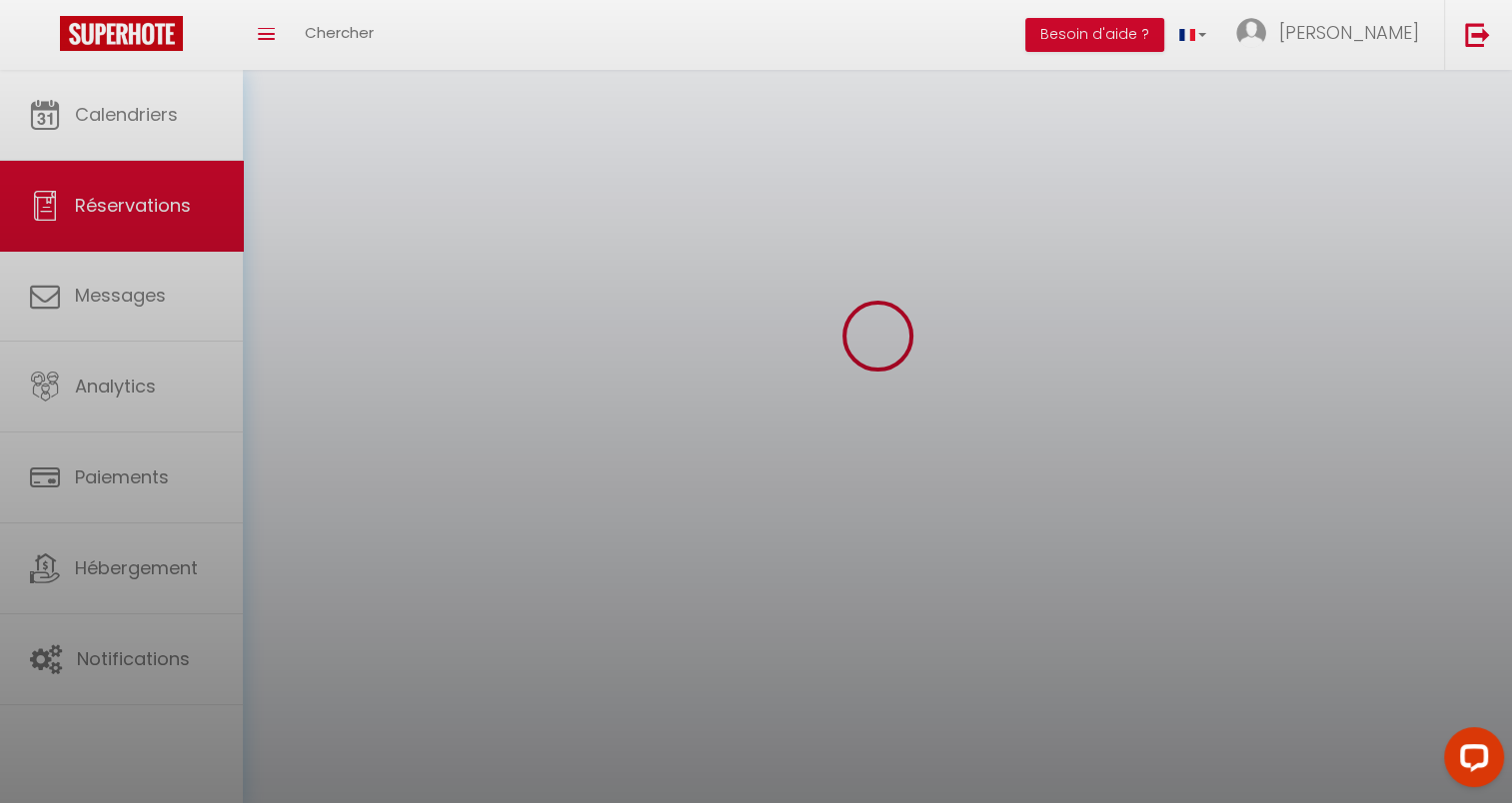 scroll, scrollTop: 0, scrollLeft: 0, axis: both 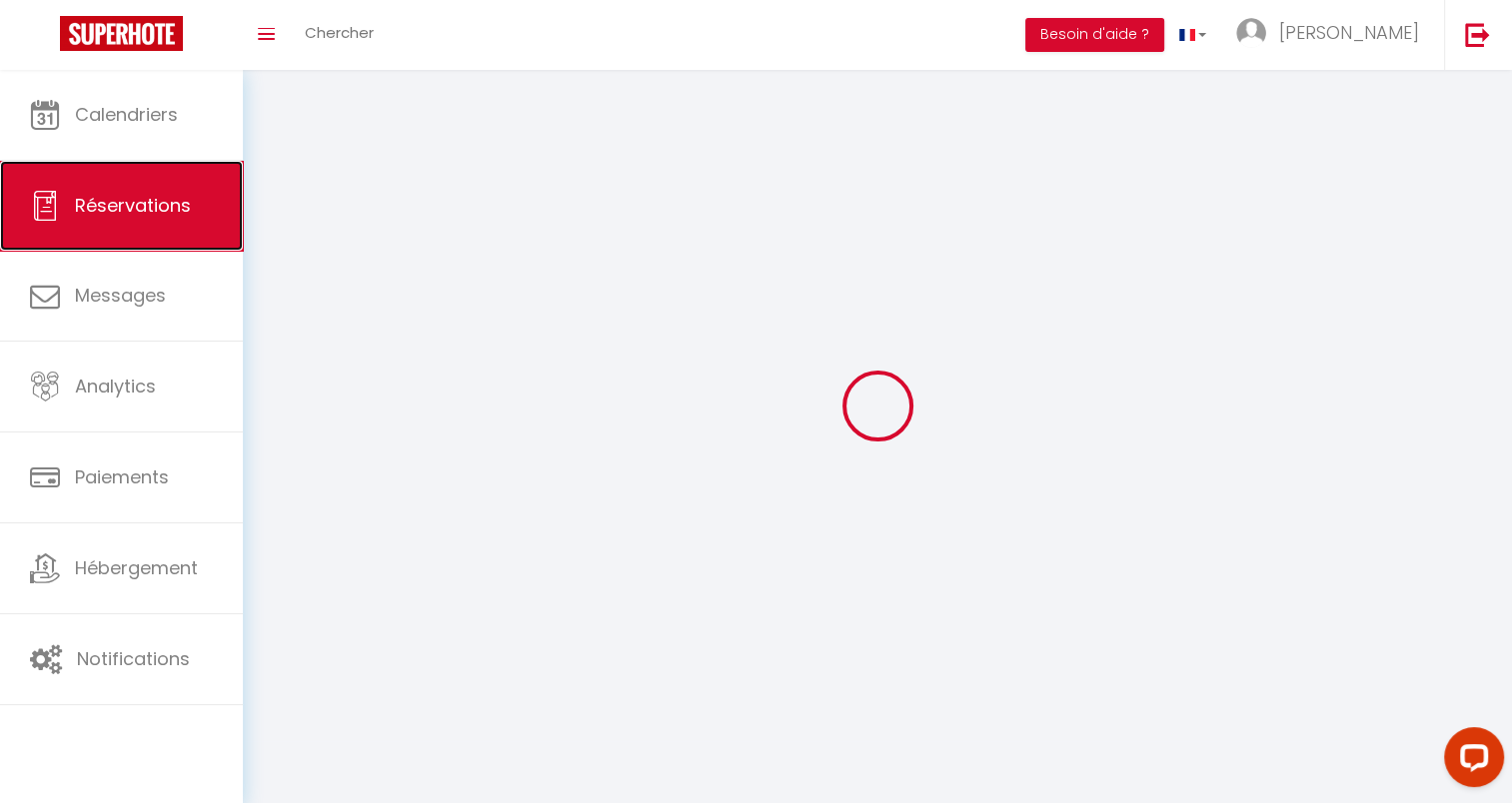 click on "Réservations" at bounding box center [121, 206] 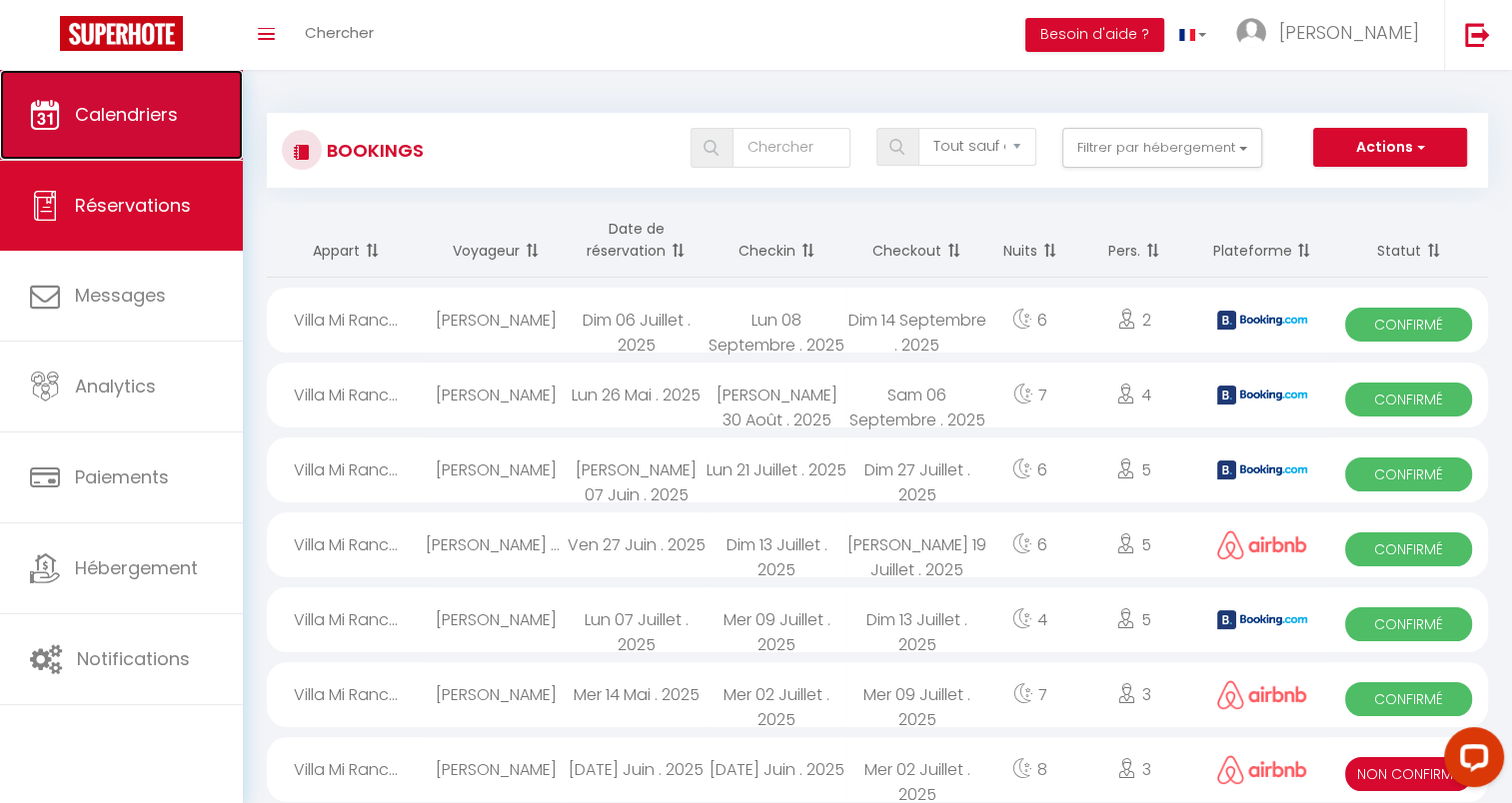 click on "Calendriers" at bounding box center [126, 114] 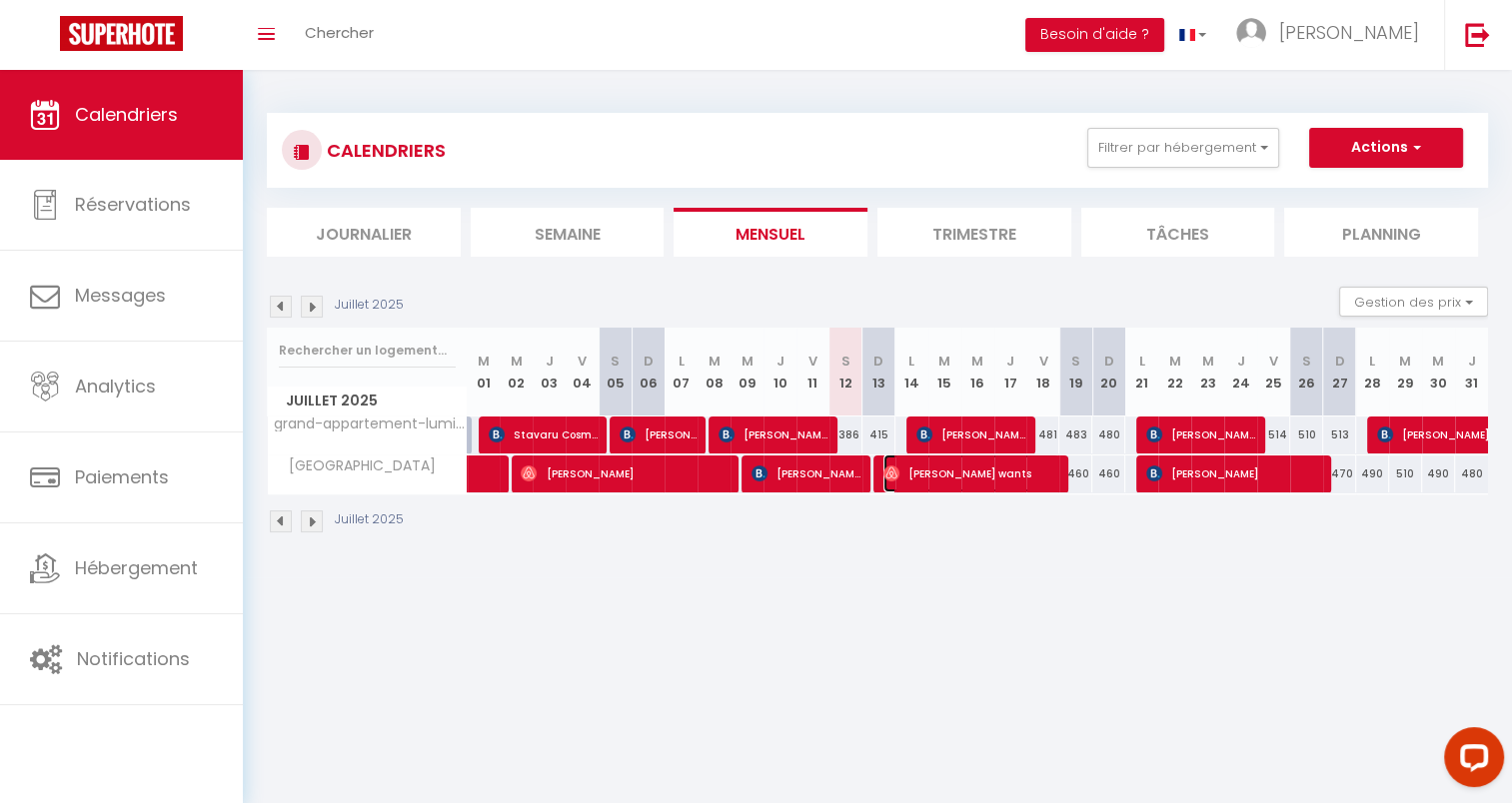 click on "[PERSON_NAME] wants" at bounding box center [971, 473] 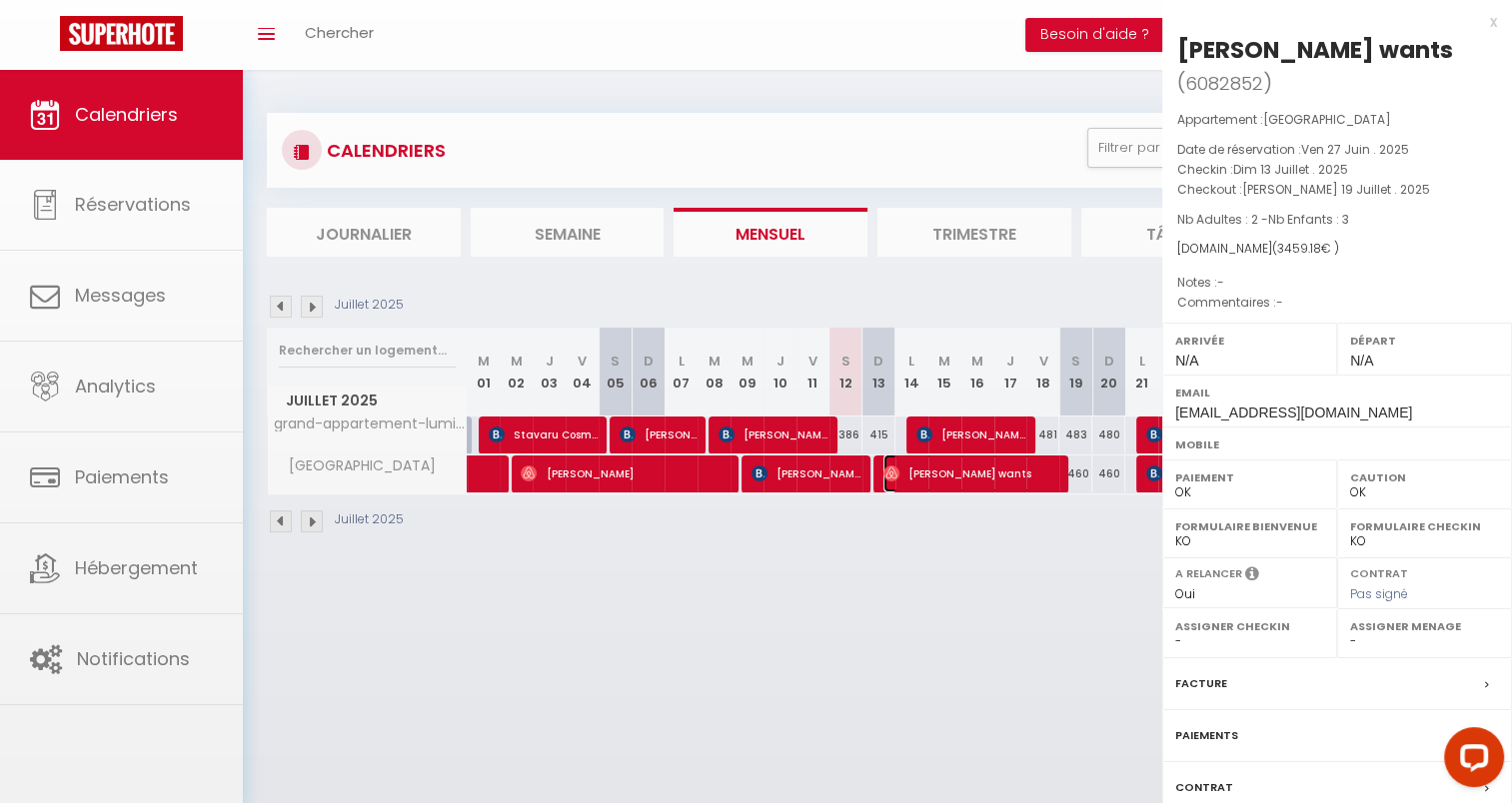 select on "46135" 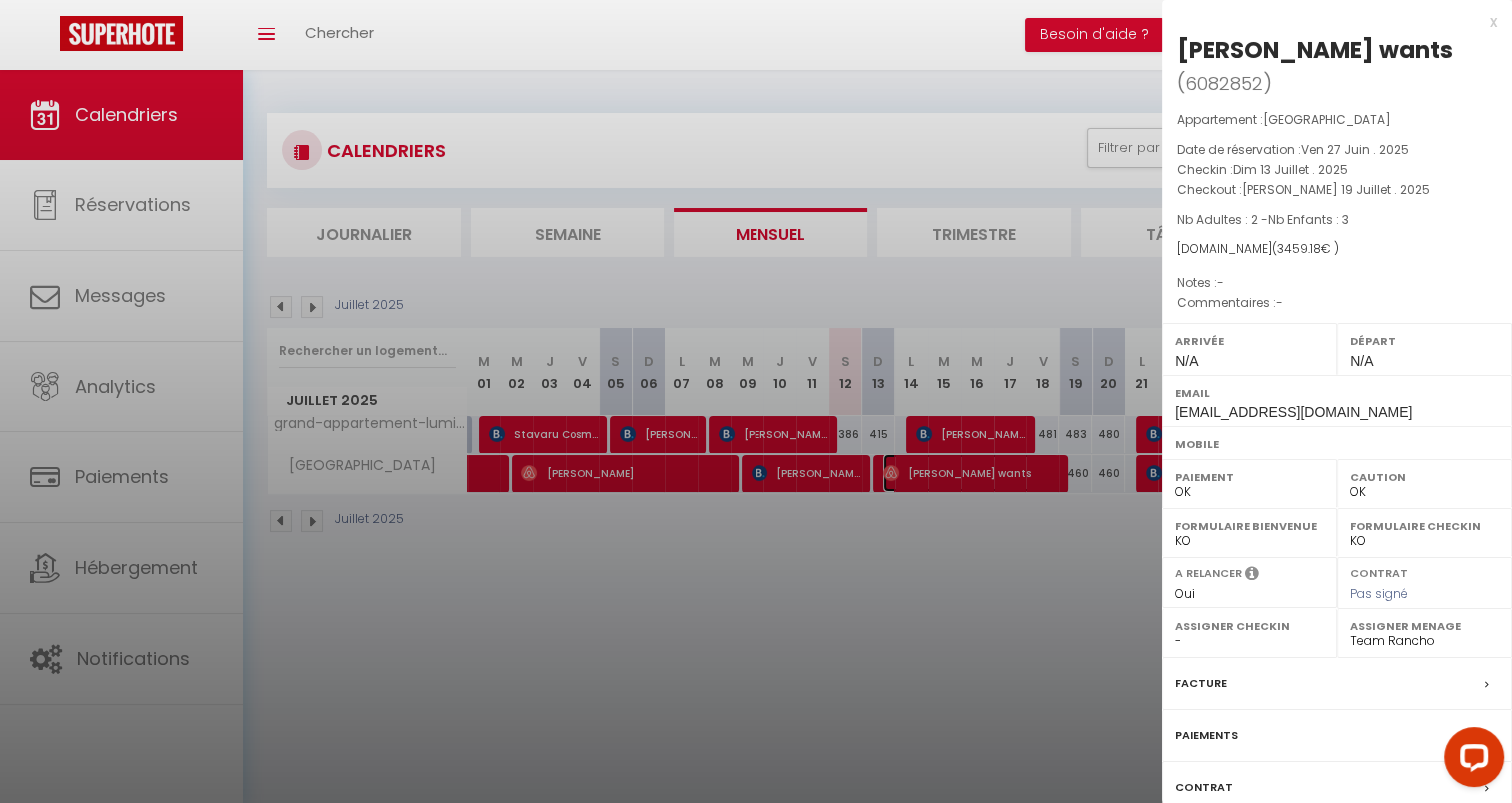 scroll, scrollTop: 70, scrollLeft: 0, axis: vertical 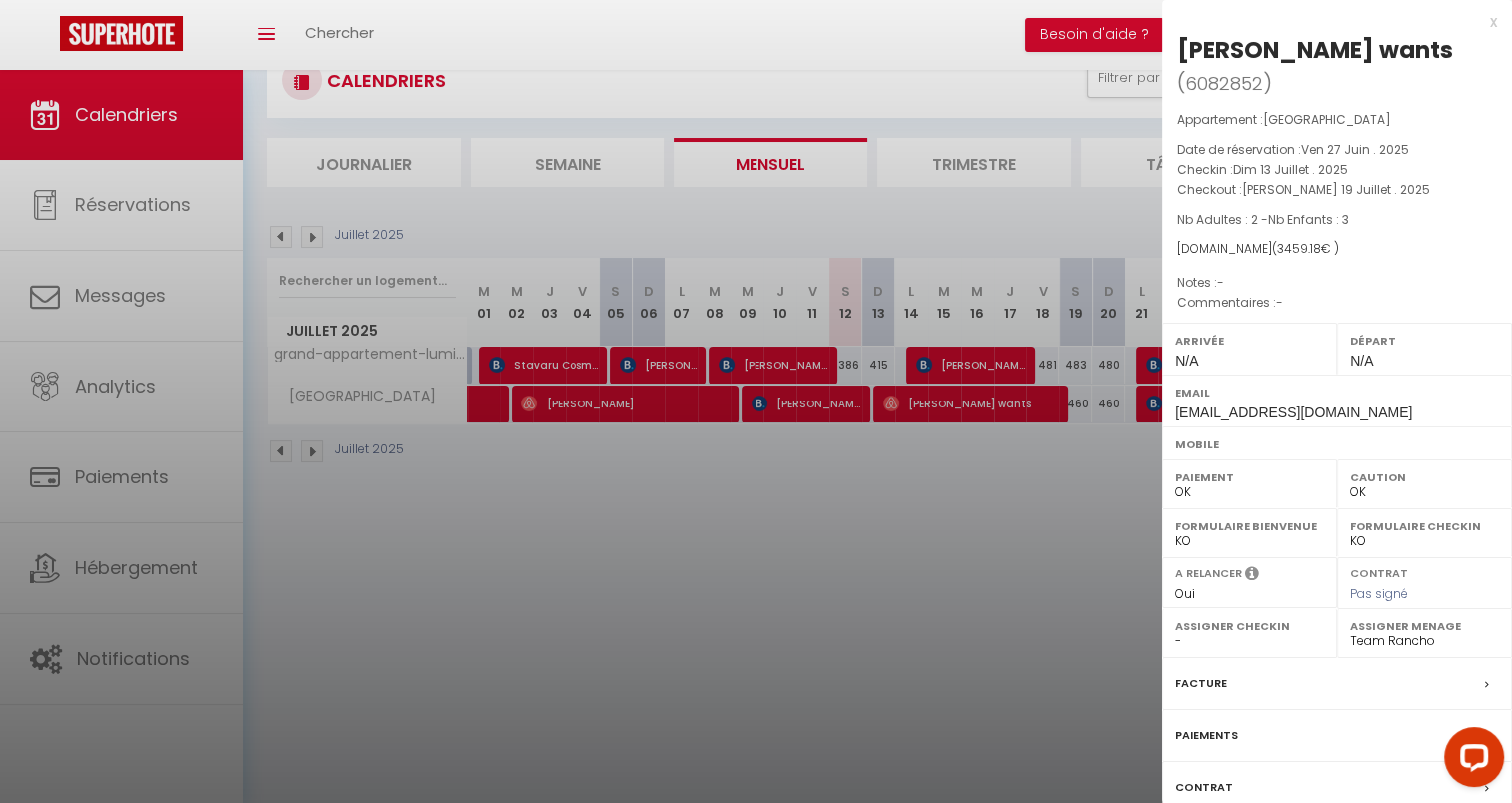 click on "Messages" at bounding box center [1205, 839] 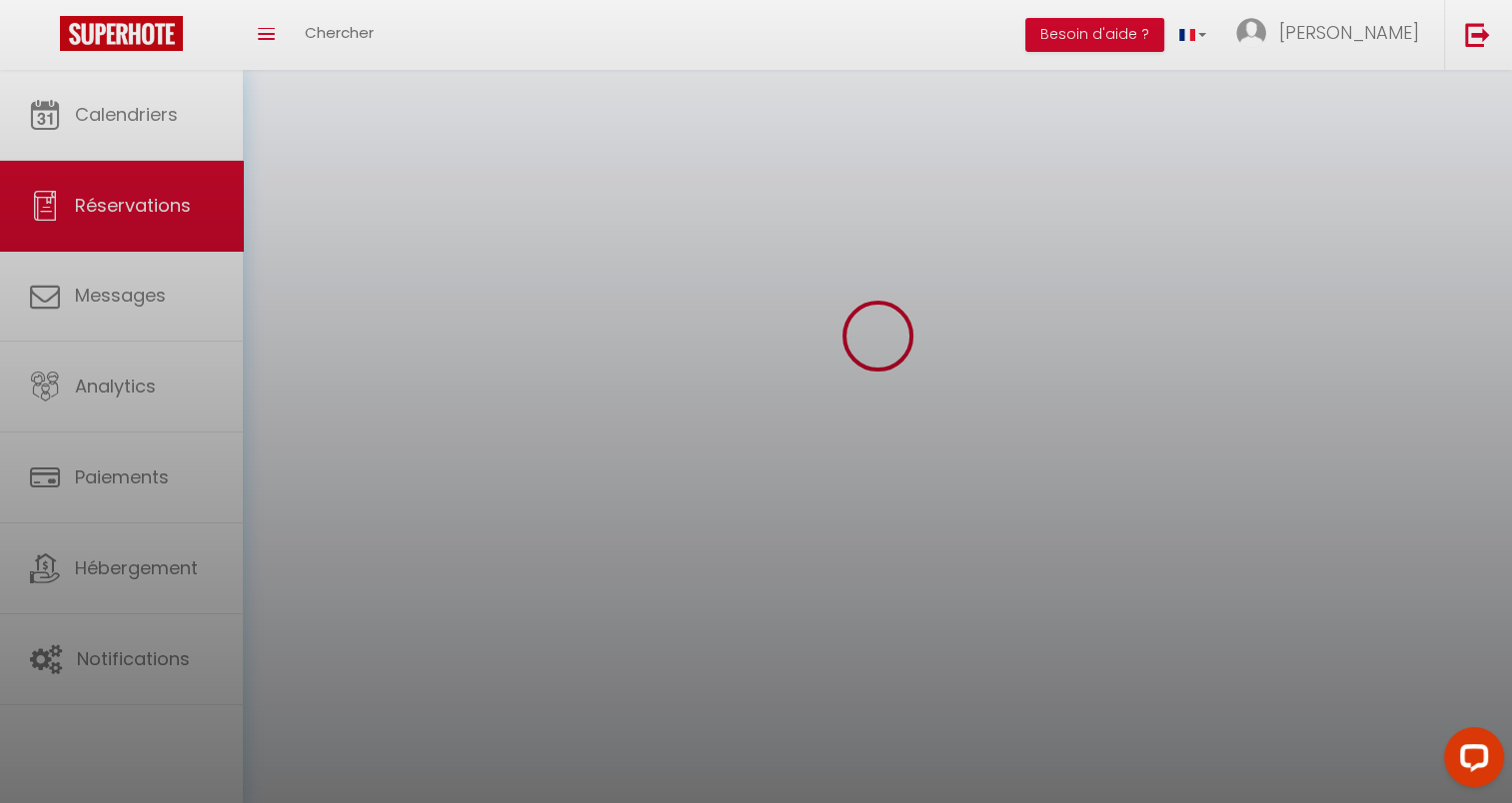 scroll, scrollTop: 0, scrollLeft: 0, axis: both 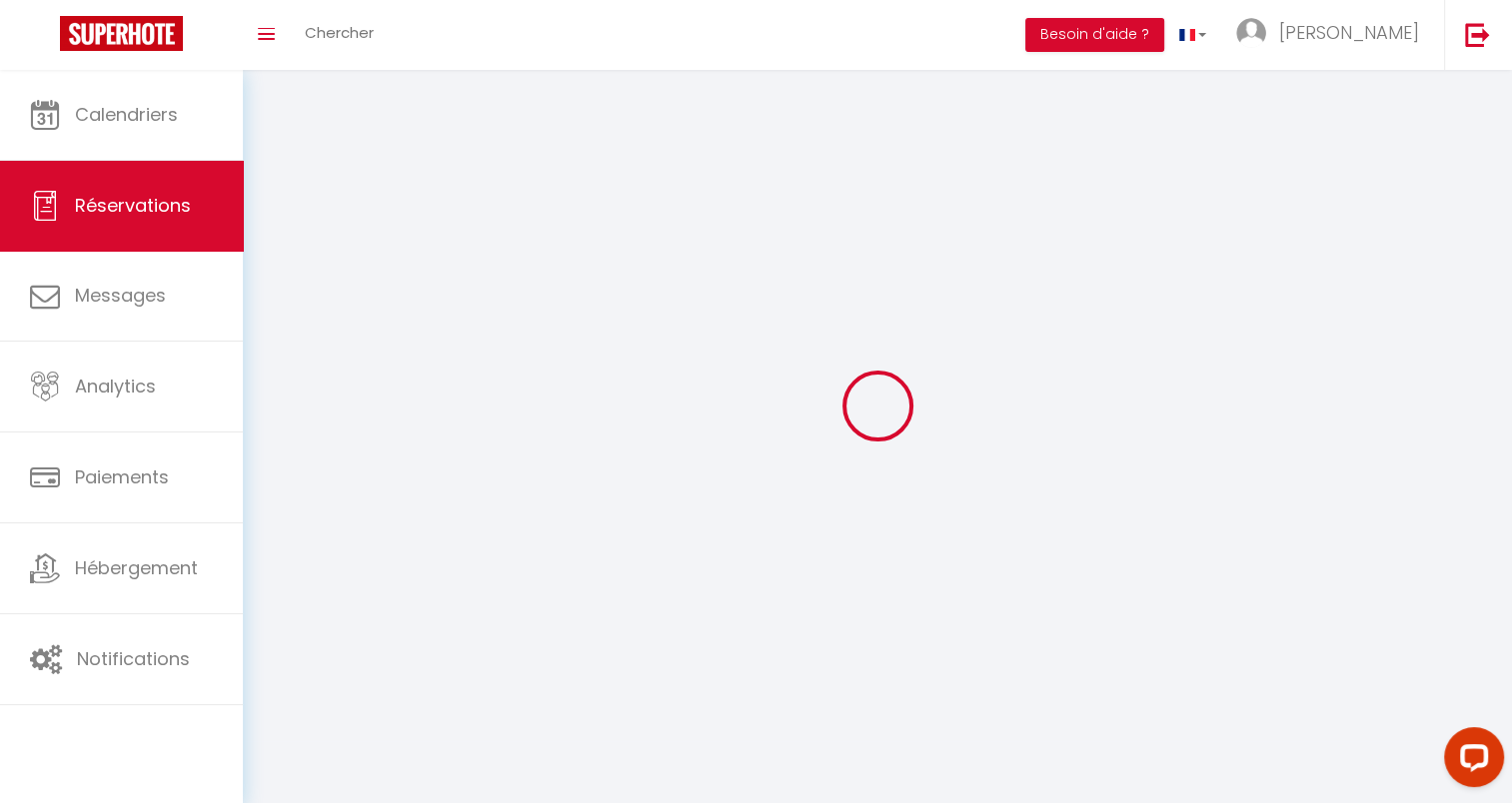 select 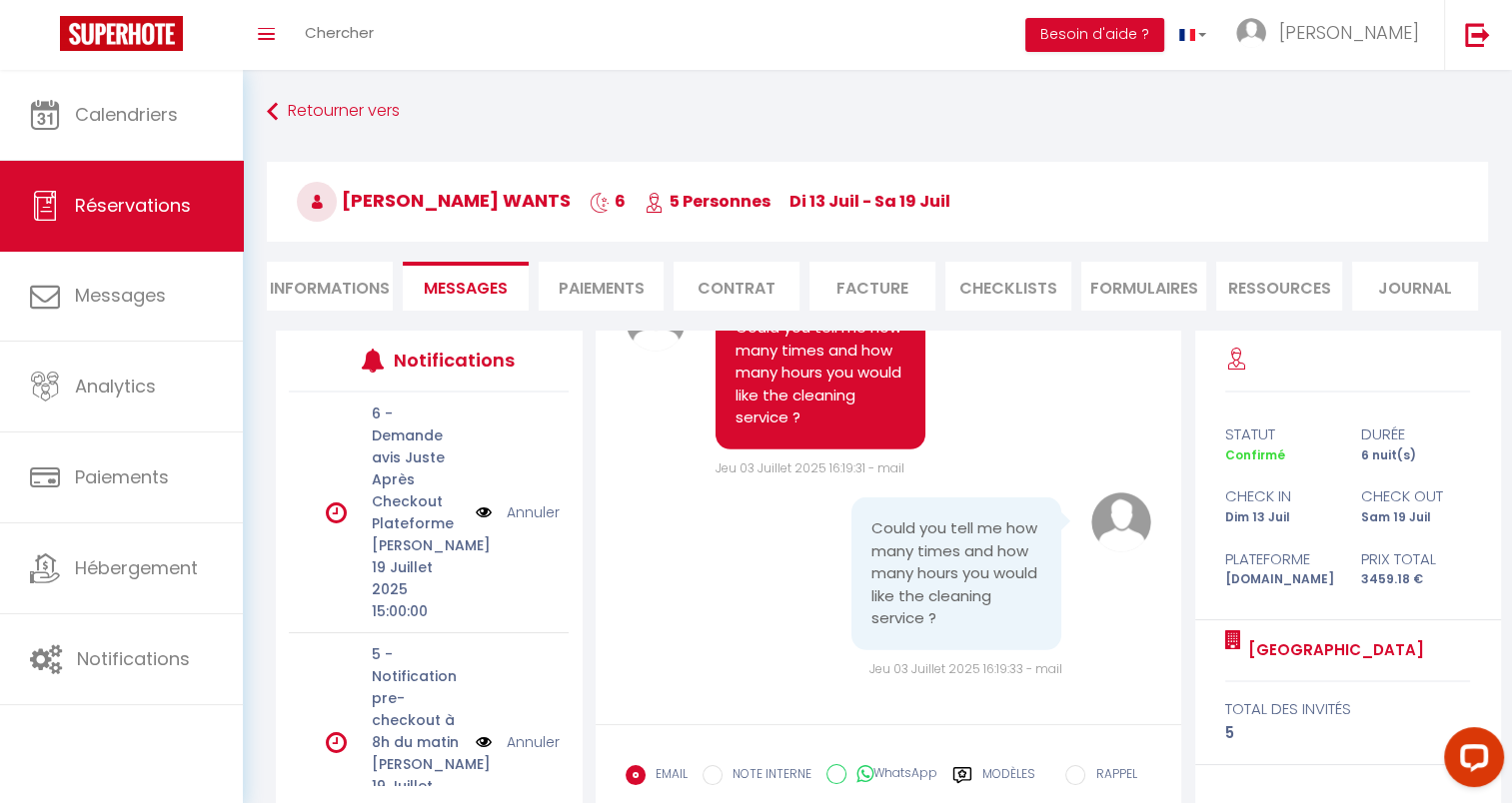 scroll, scrollTop: 7052, scrollLeft: 0, axis: vertical 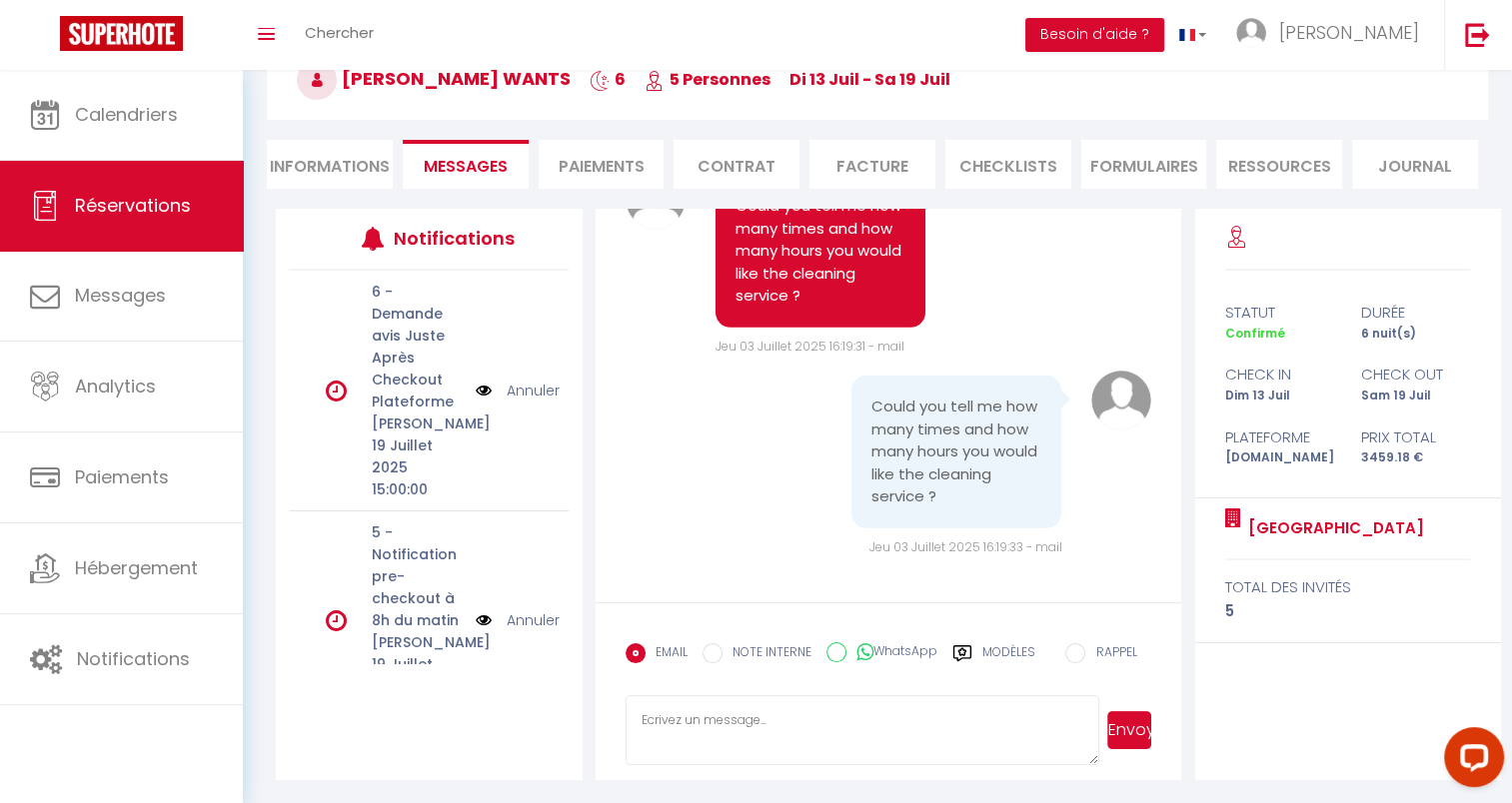 click on "Informations" at bounding box center [330, 164] 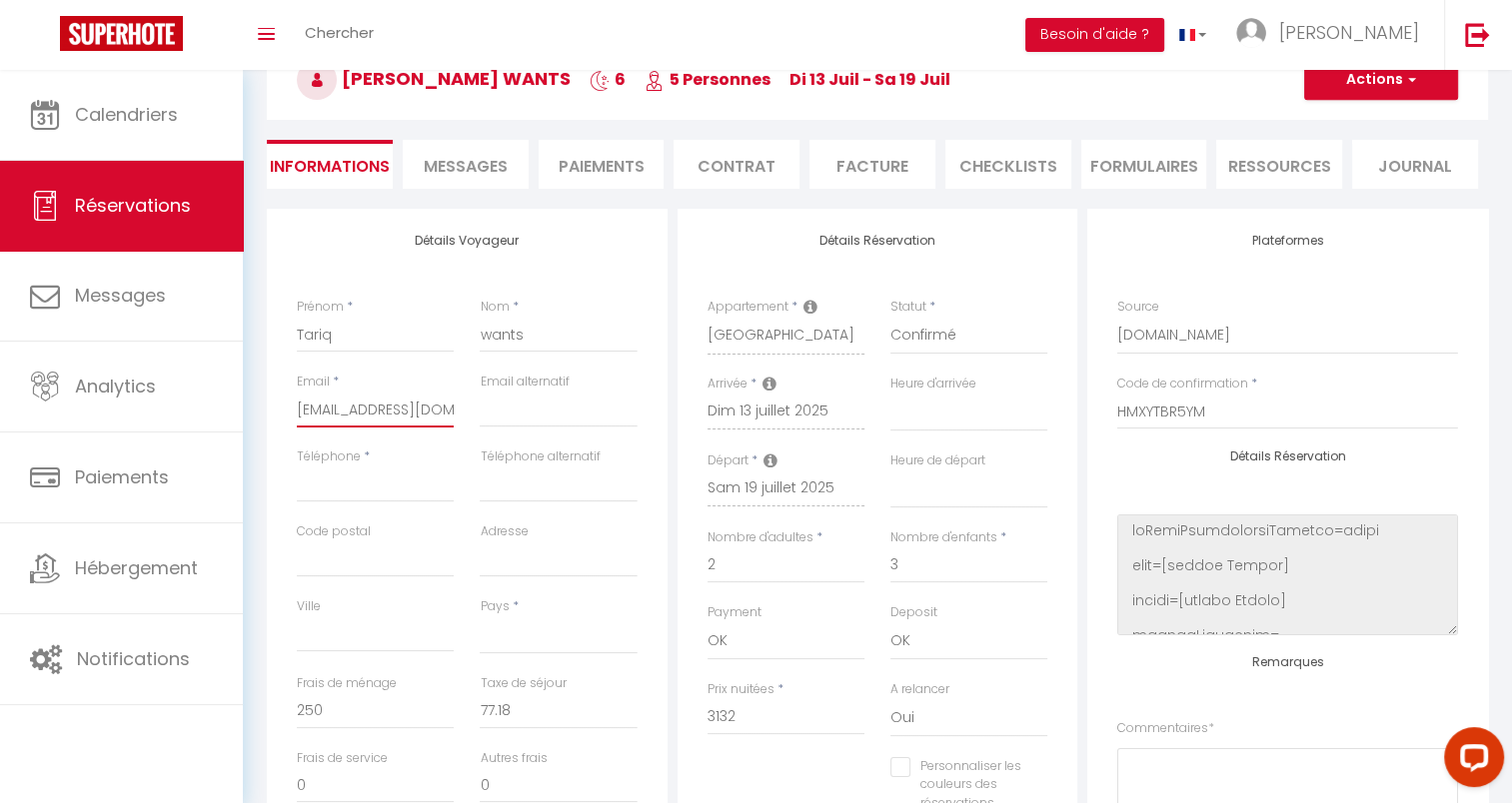 click on "[EMAIL_ADDRESS][DOMAIN_NAME]" at bounding box center (375, 409) 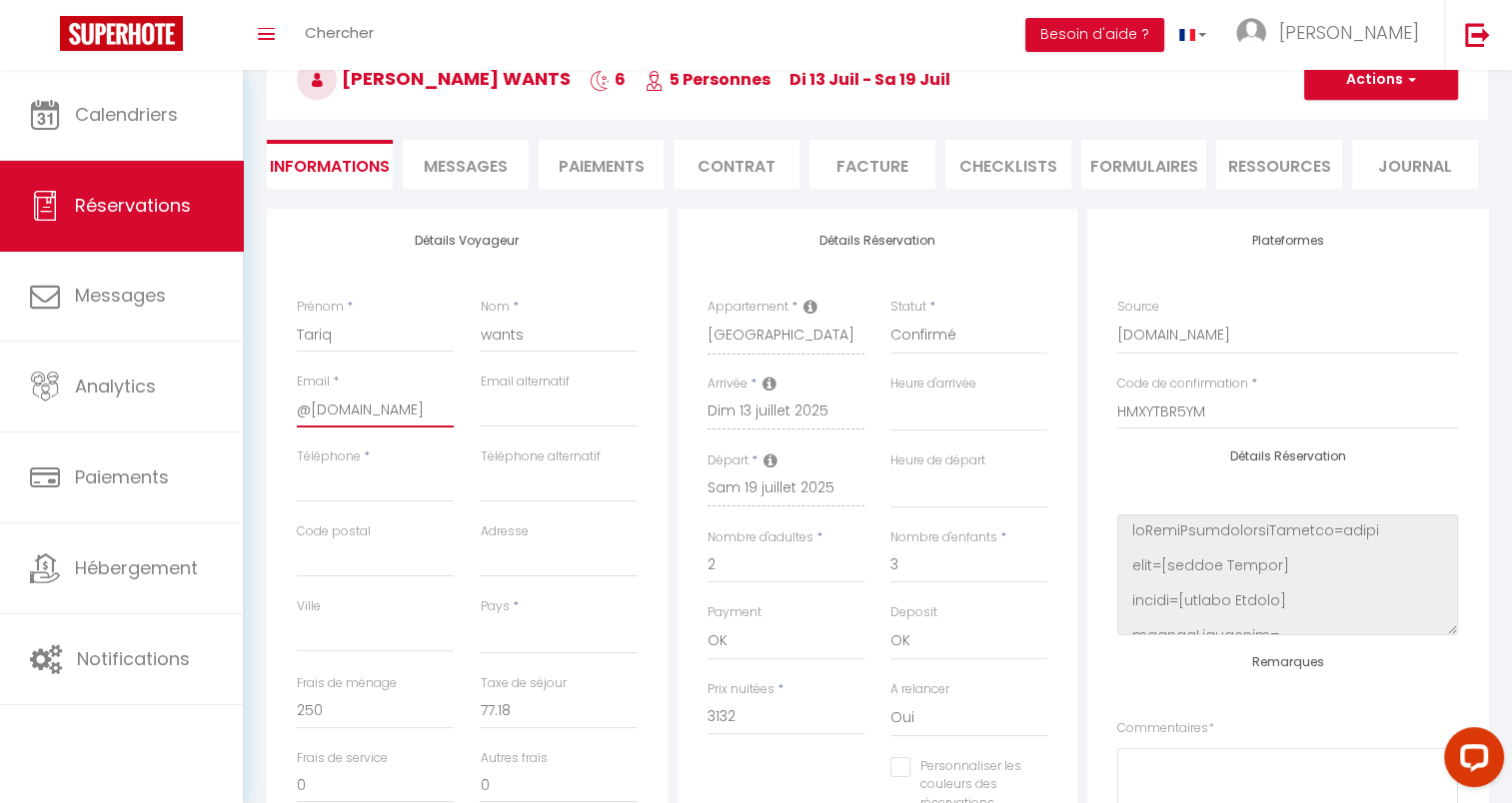 select 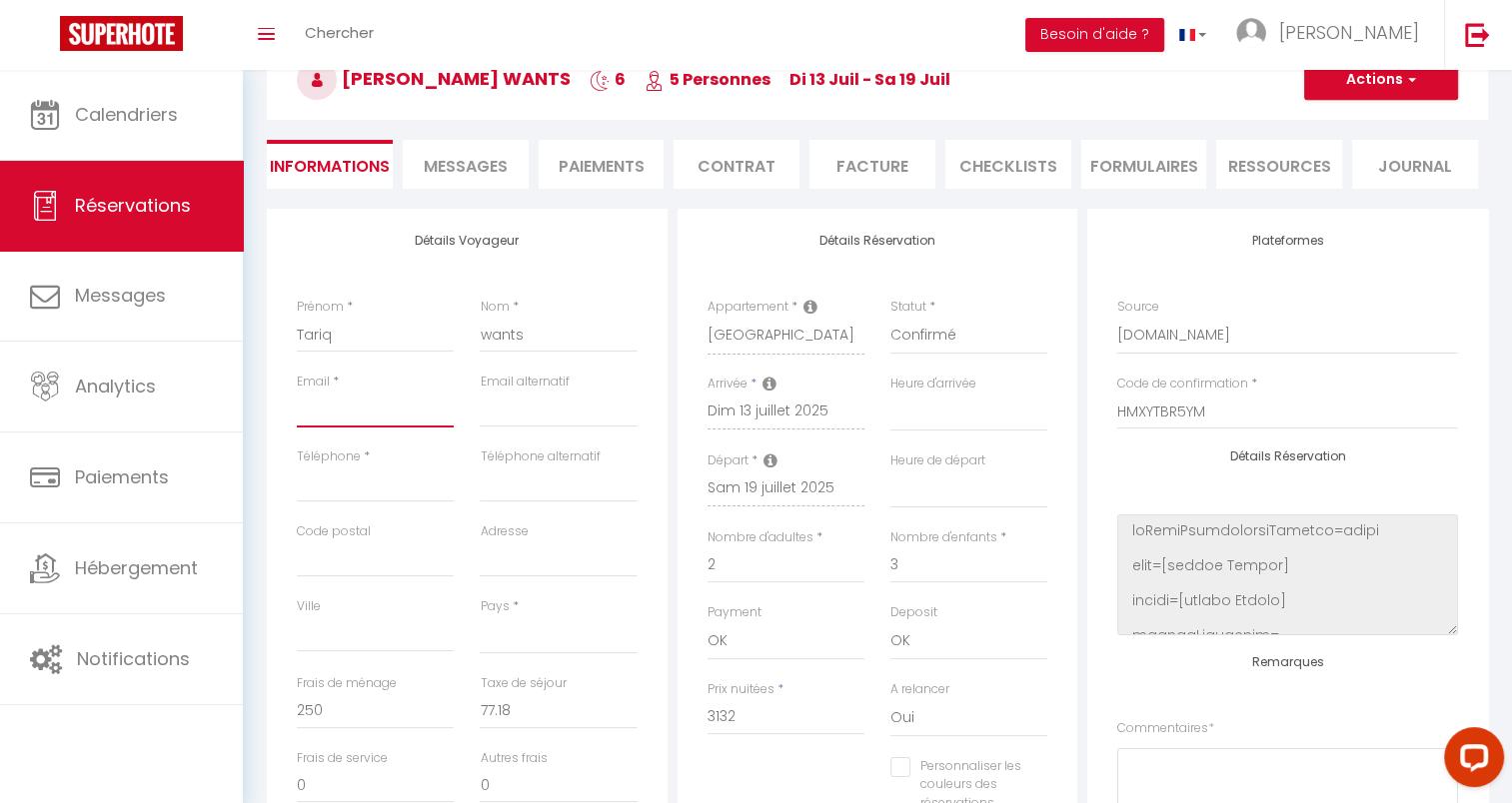 select 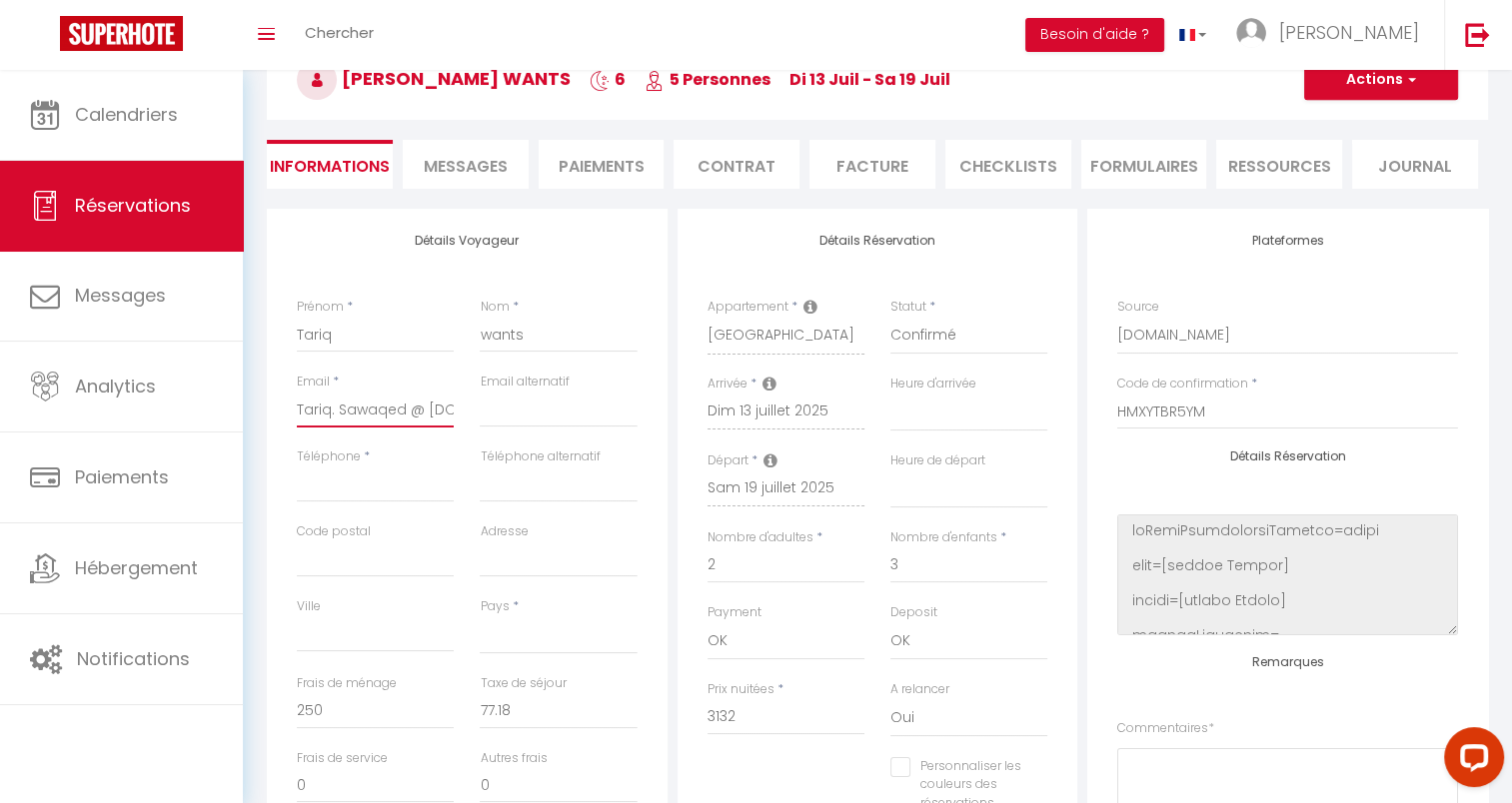 select 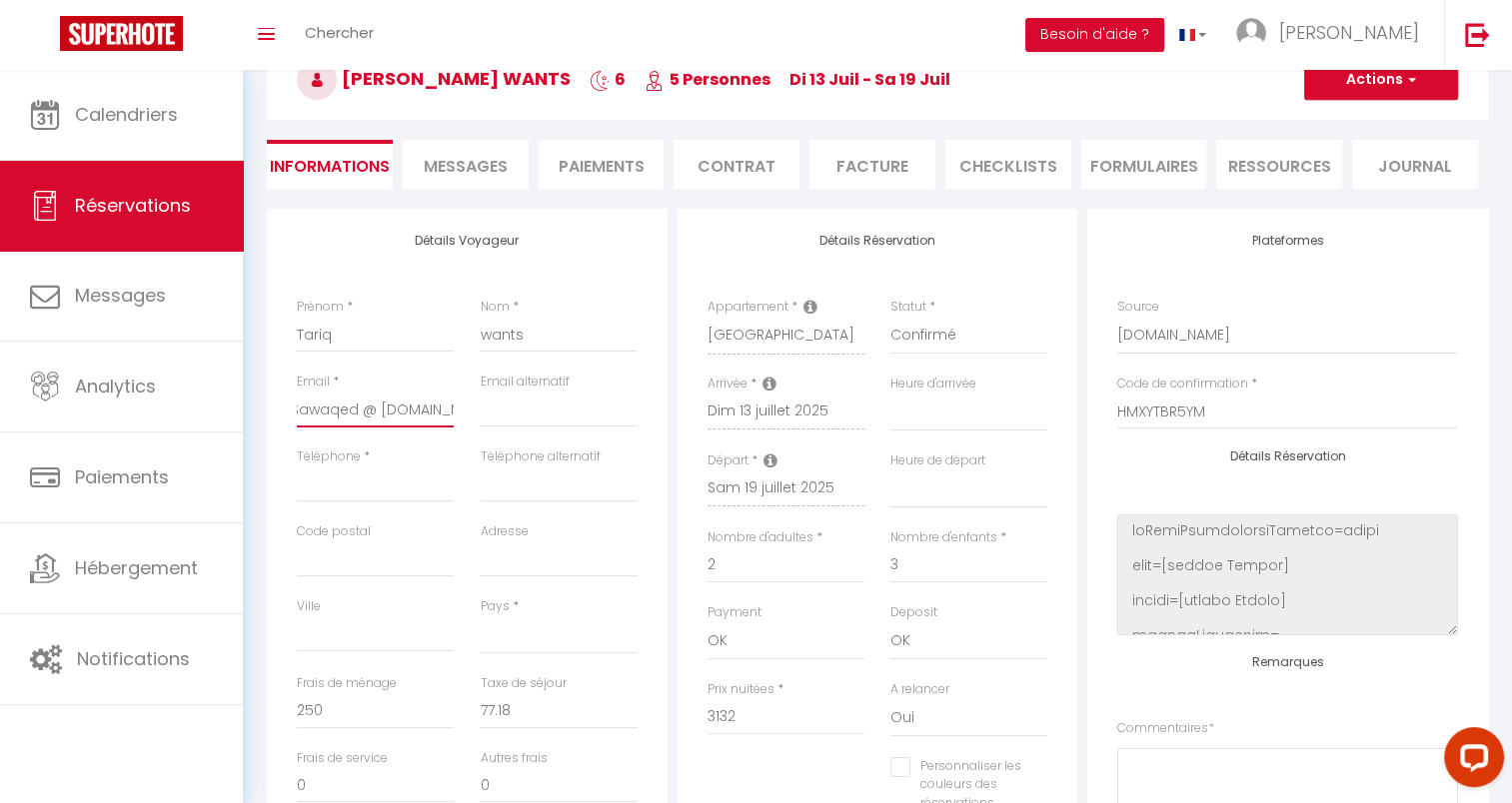 type on "Tariq. Sawaqed @[DOMAIN_NAME]" 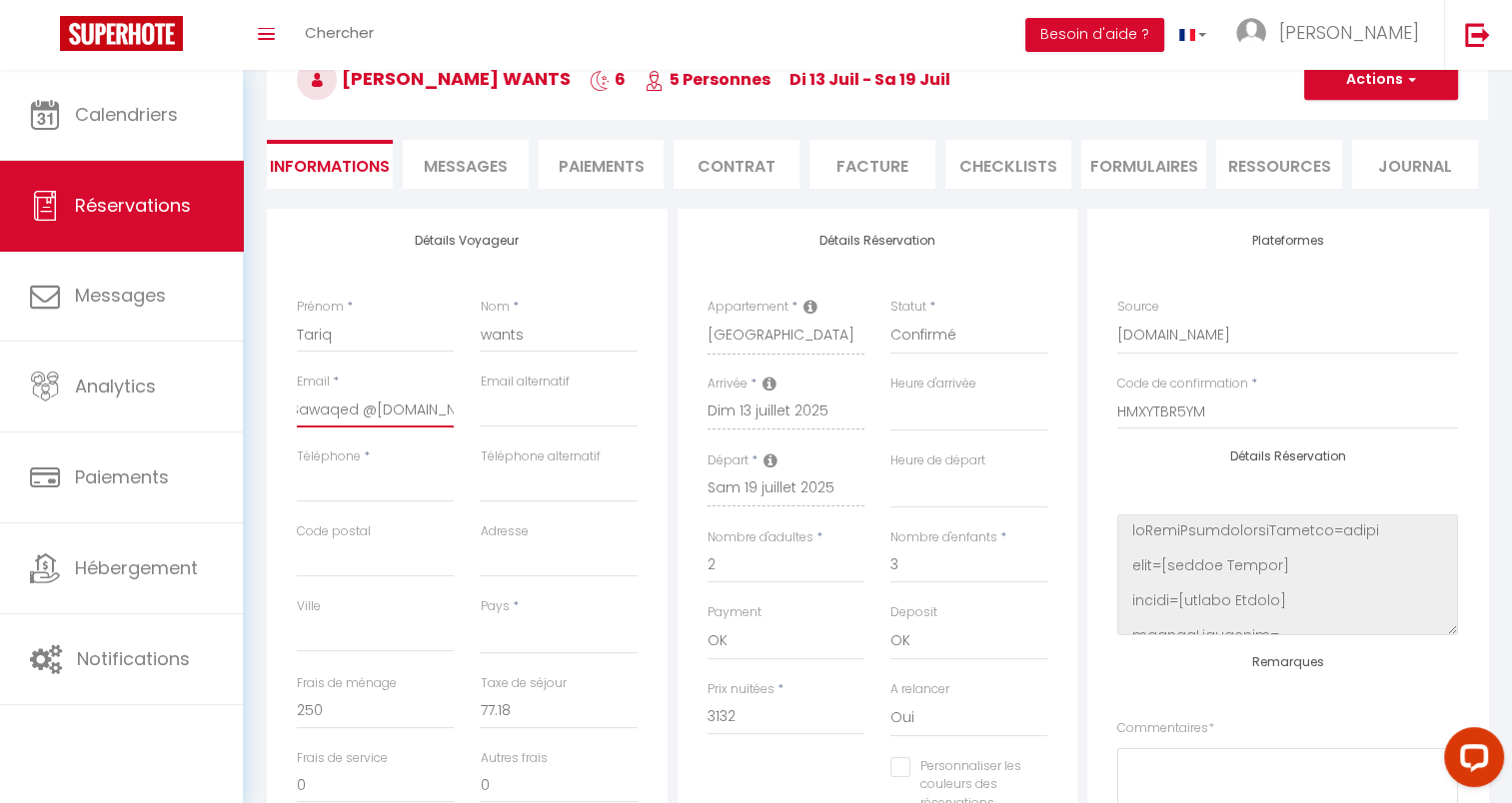 select 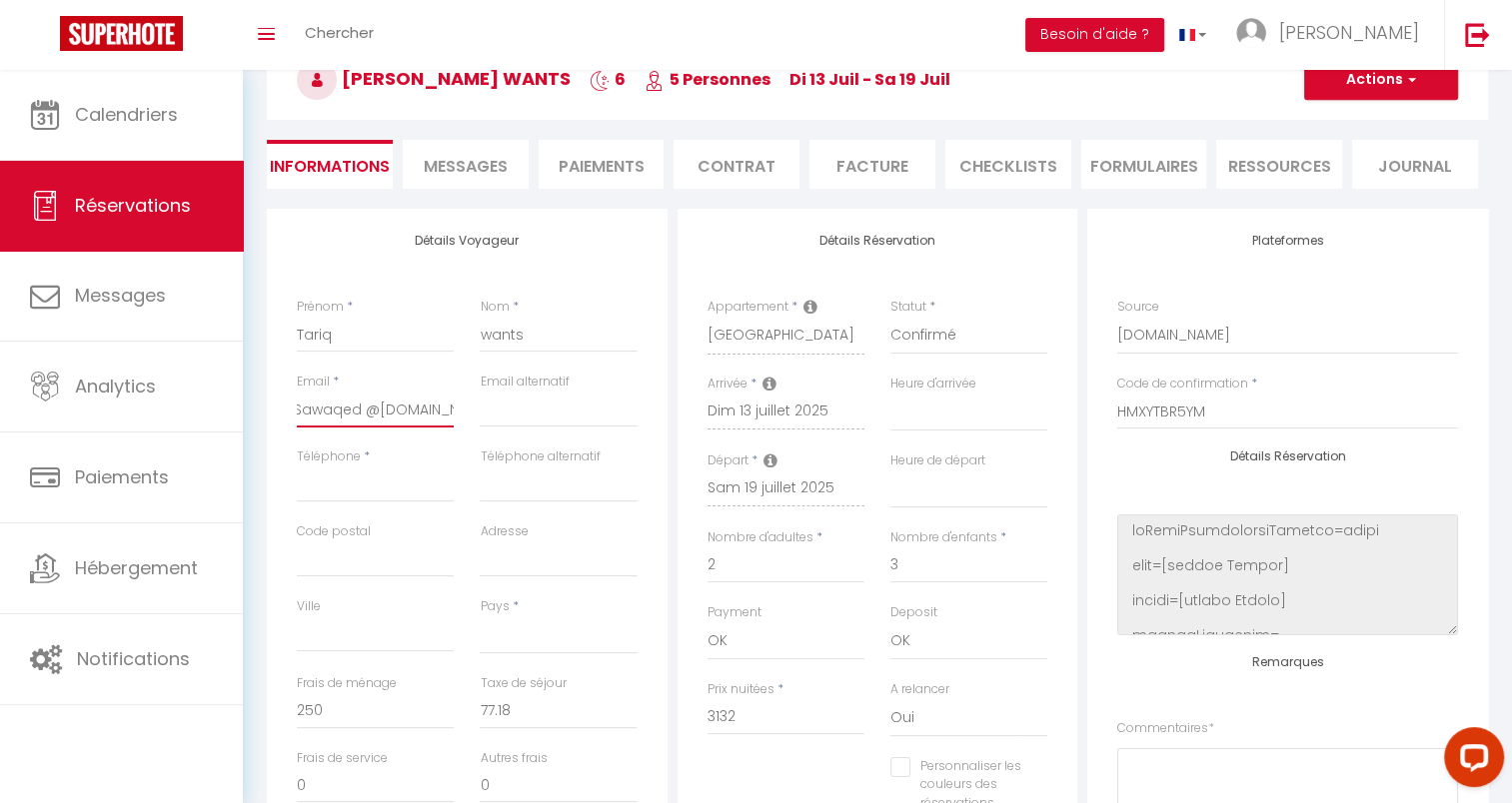 select 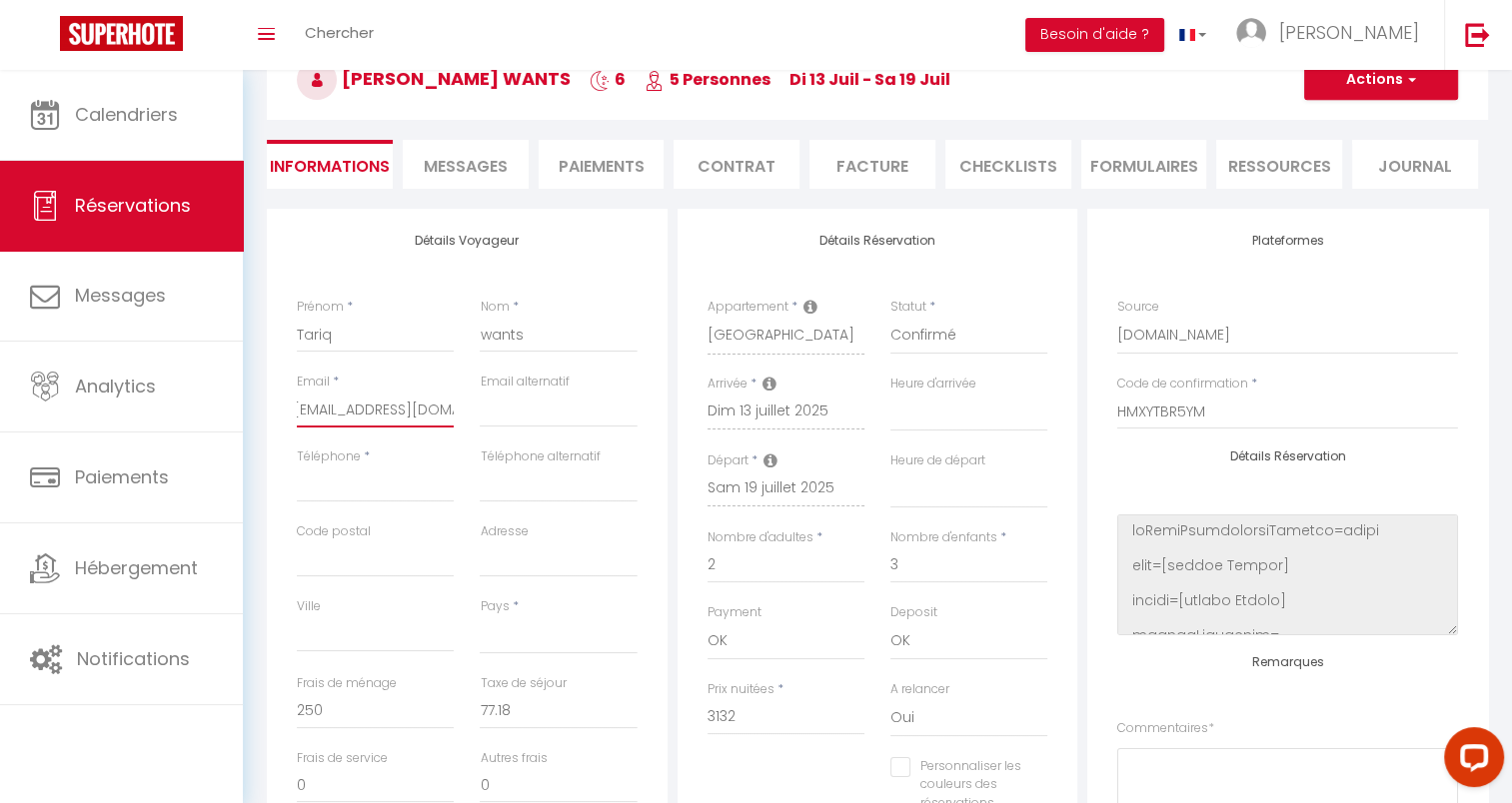 select 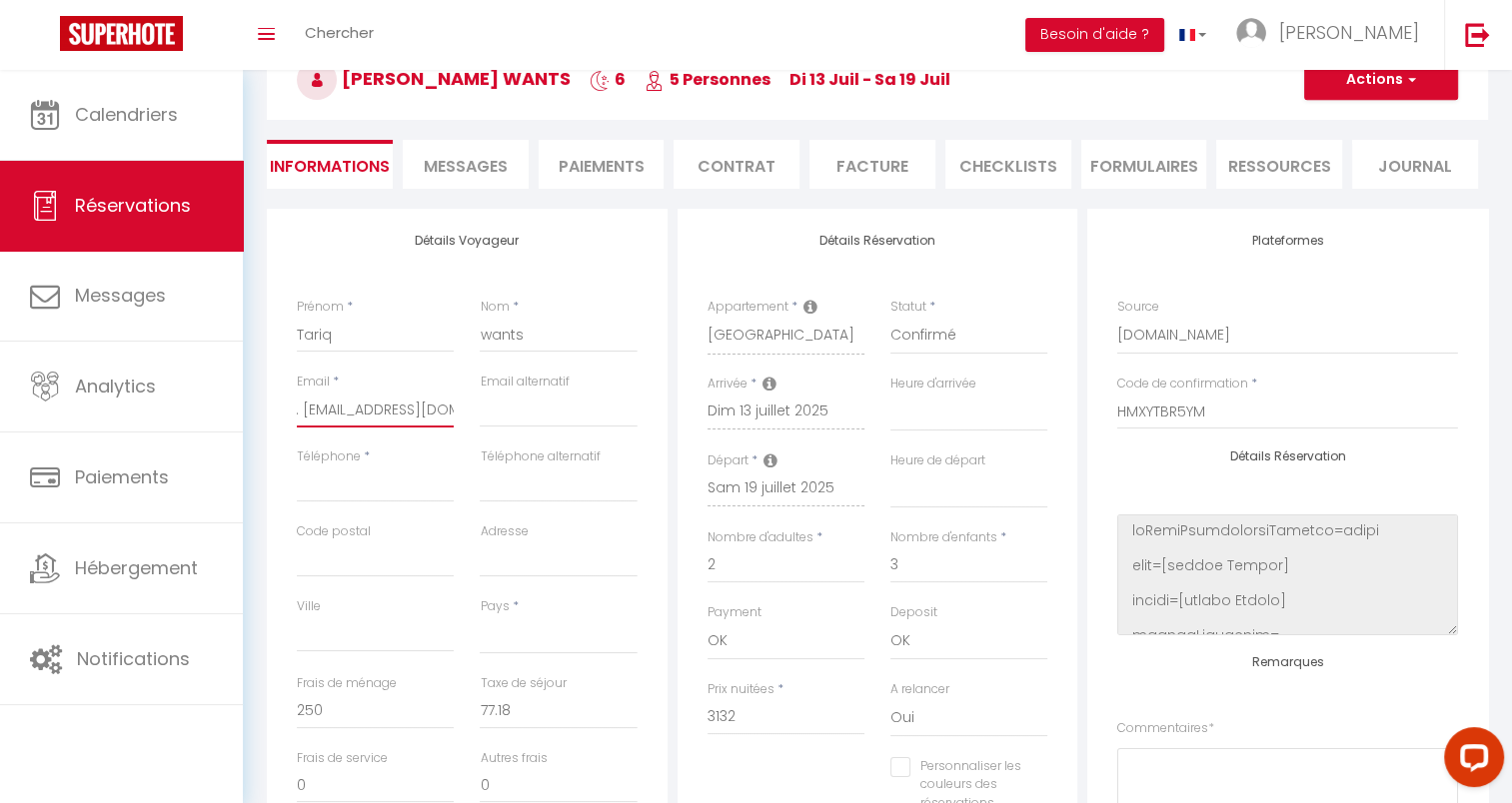 scroll, scrollTop: 0, scrollLeft: 33, axis: horizontal 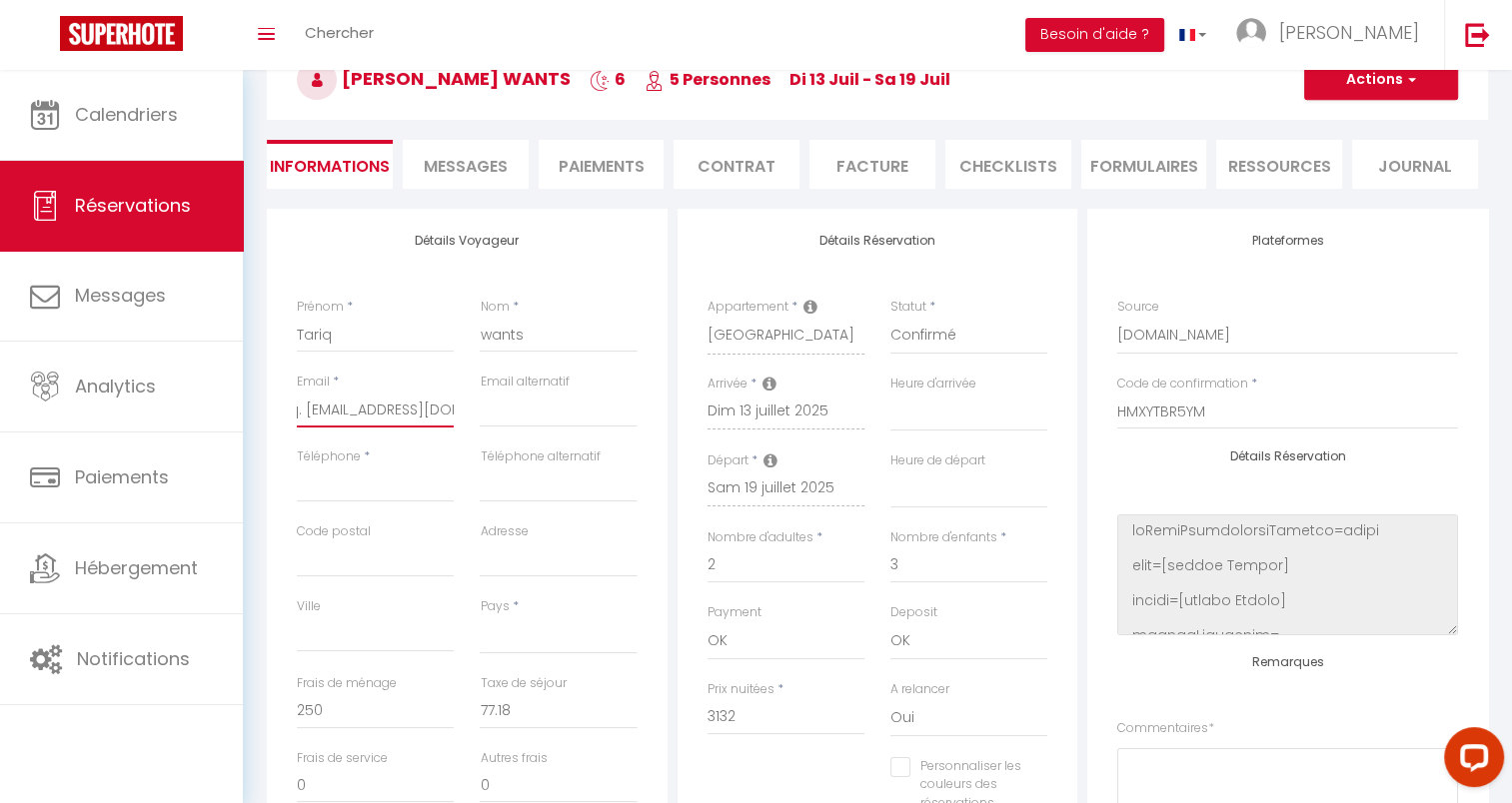type on "[EMAIL_ADDRESS][DOMAIN_NAME]" 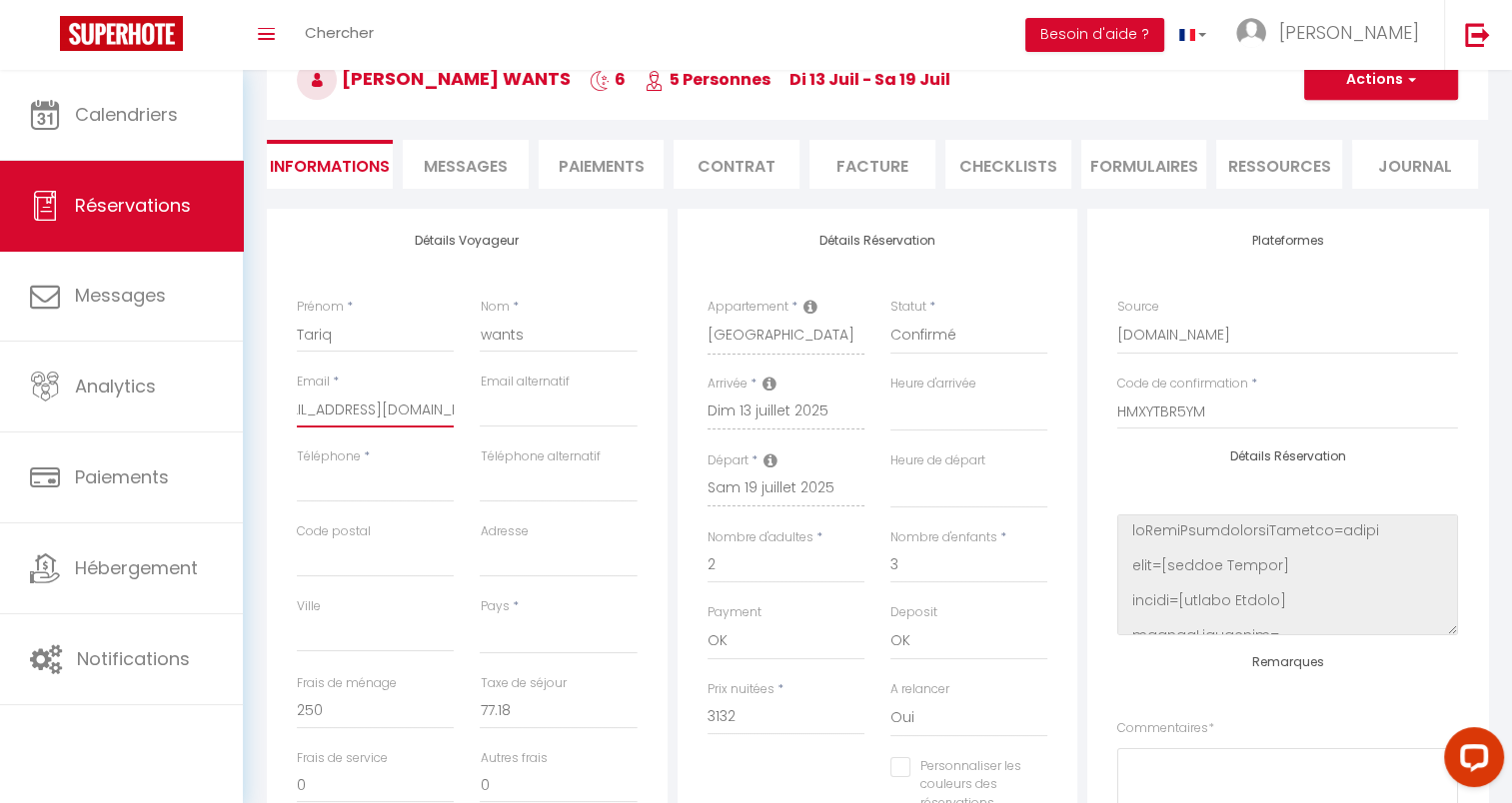 select 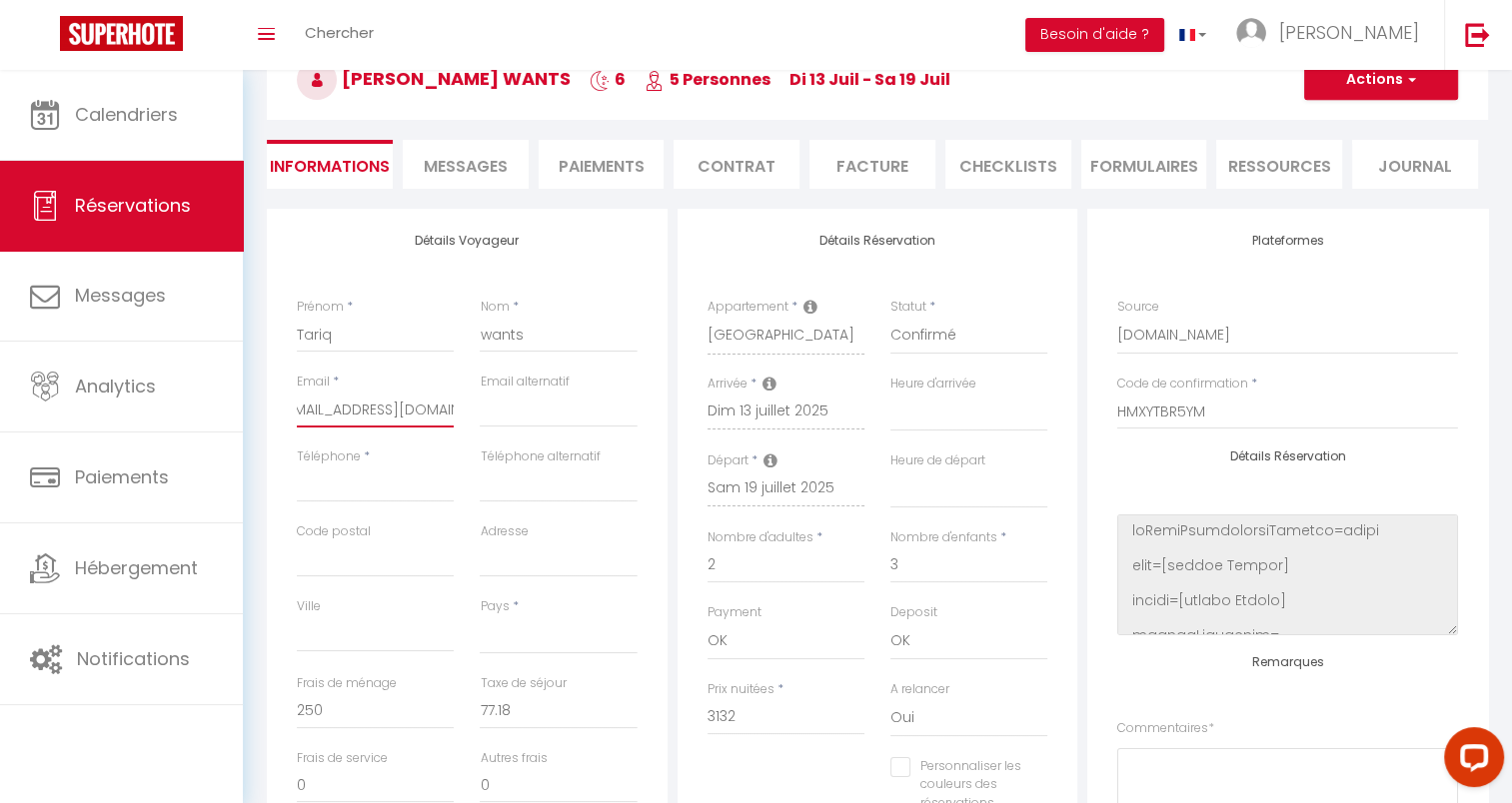 scroll, scrollTop: 0, scrollLeft: 0, axis: both 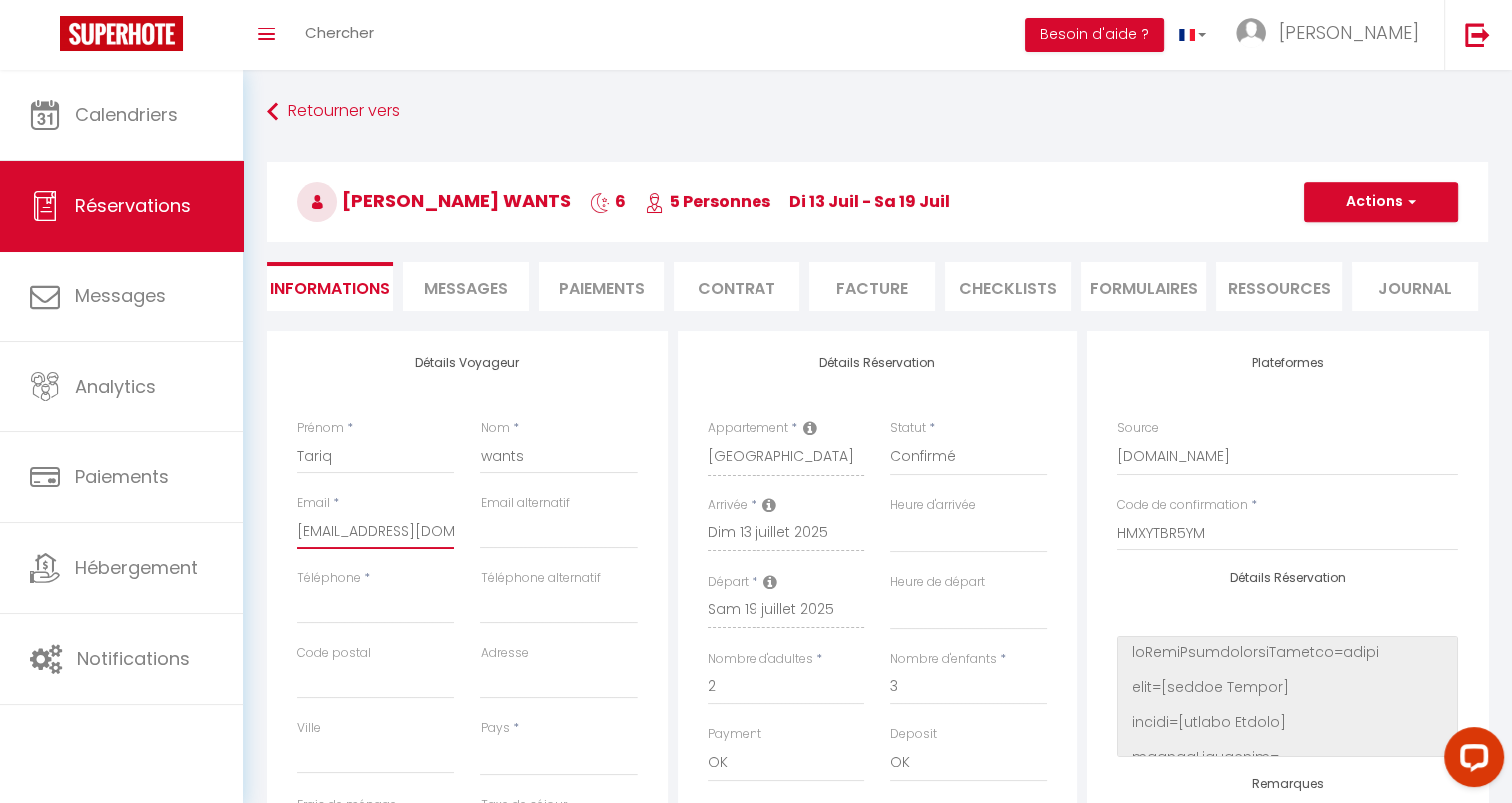 type on "[EMAIL_ADDRESS][DOMAIN_NAME]" 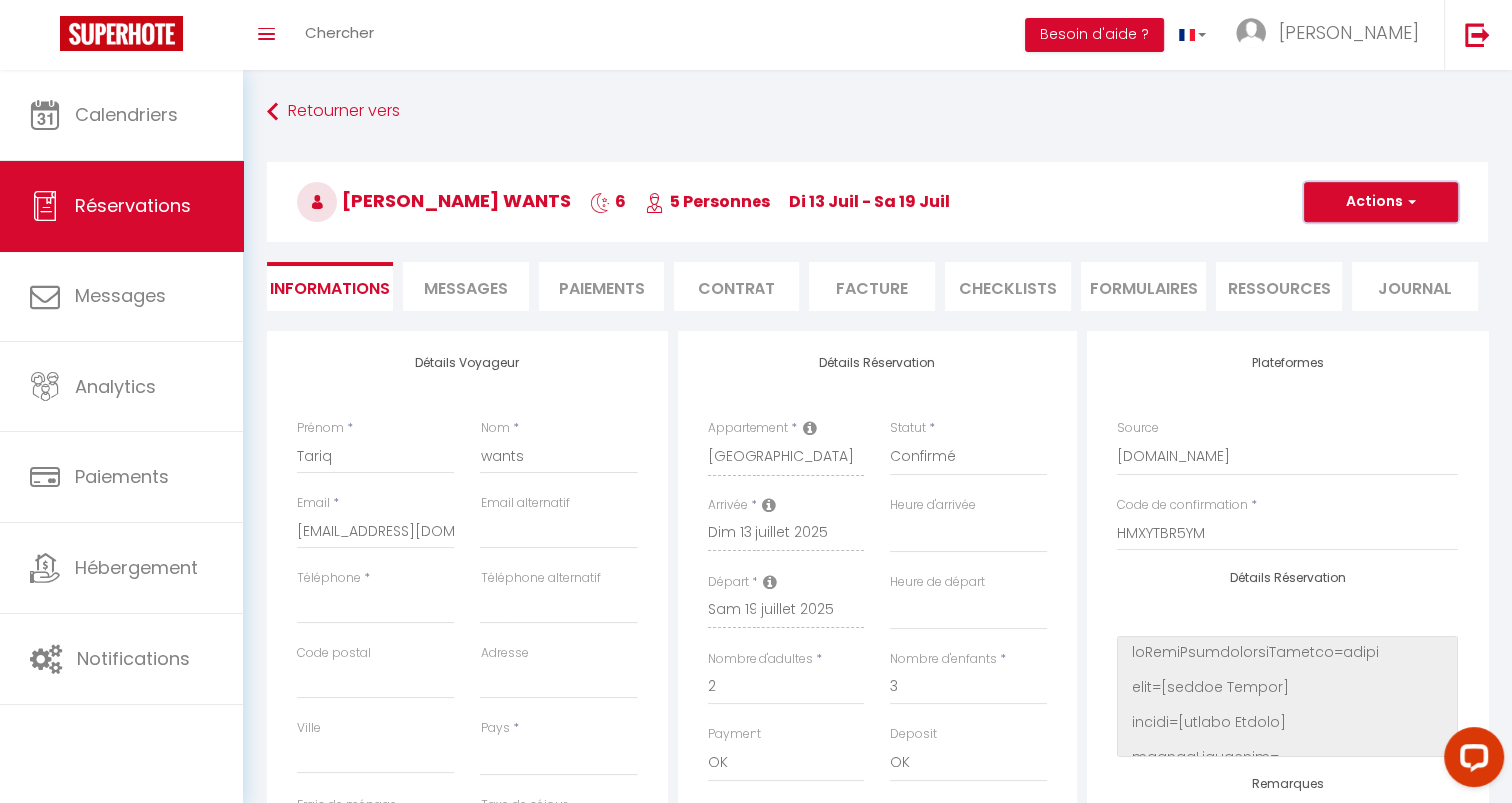 click on "Actions" at bounding box center [1381, 202] 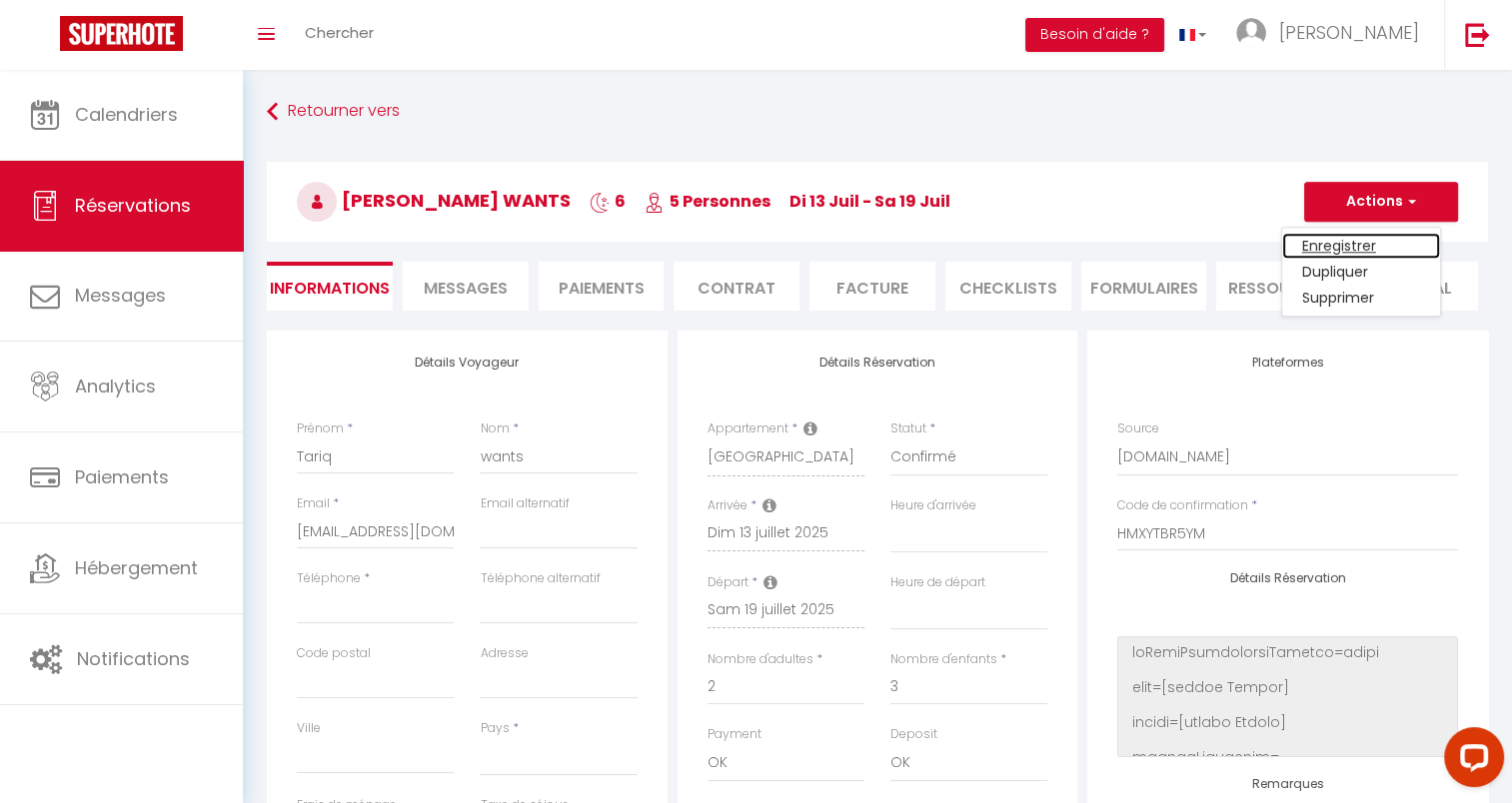click on "Enregistrer" at bounding box center (1361, 246) 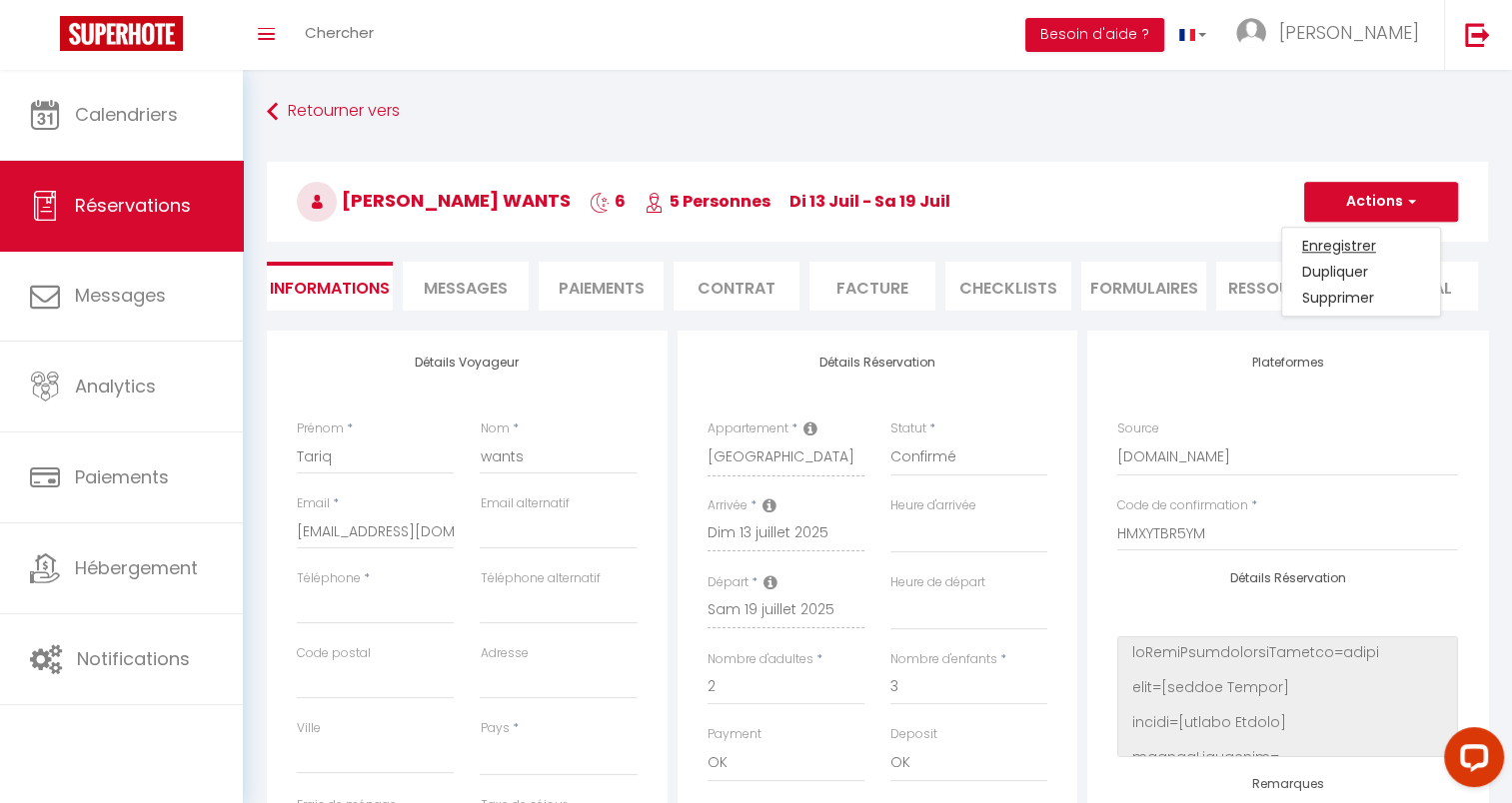 select 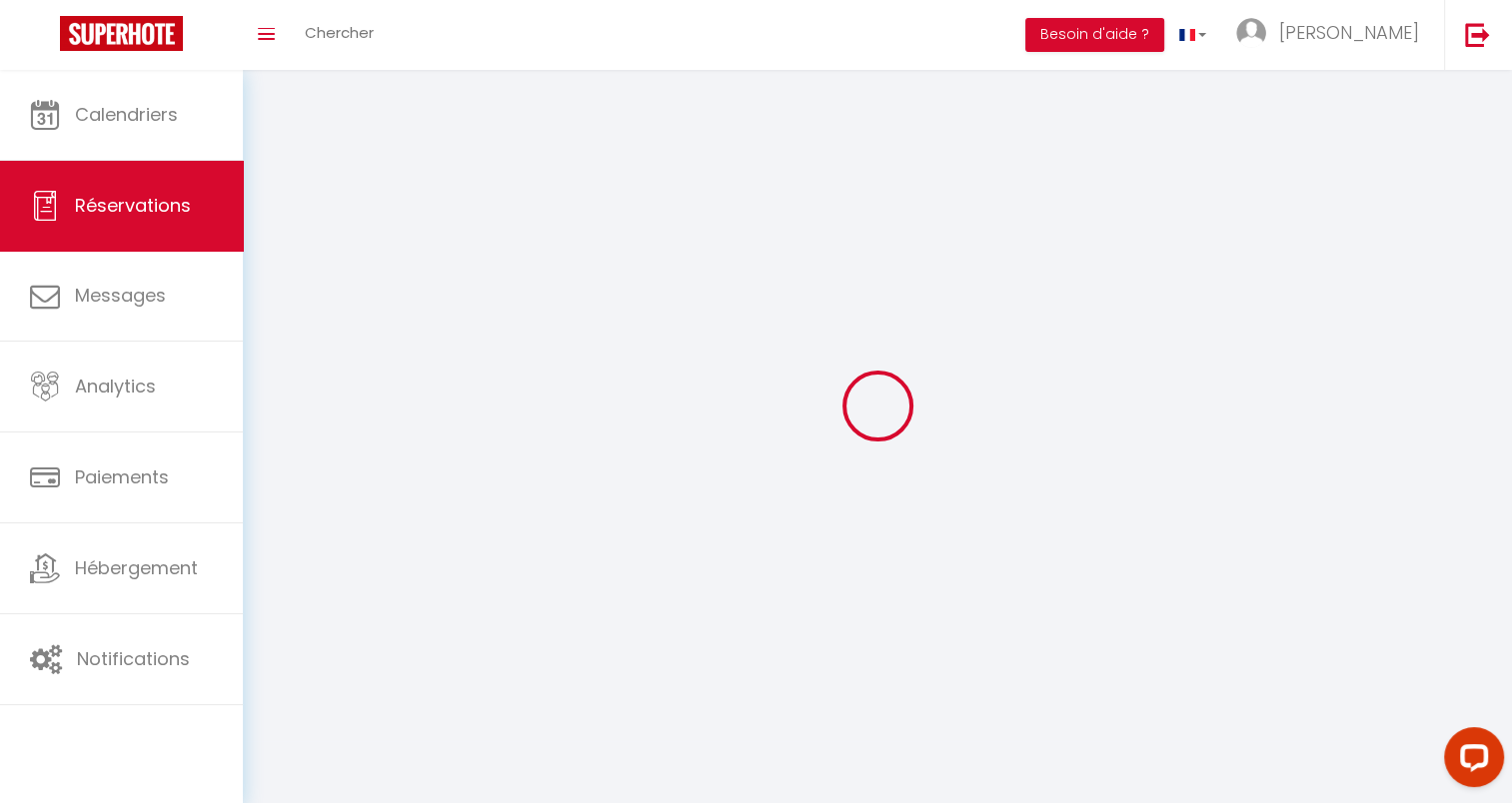 select 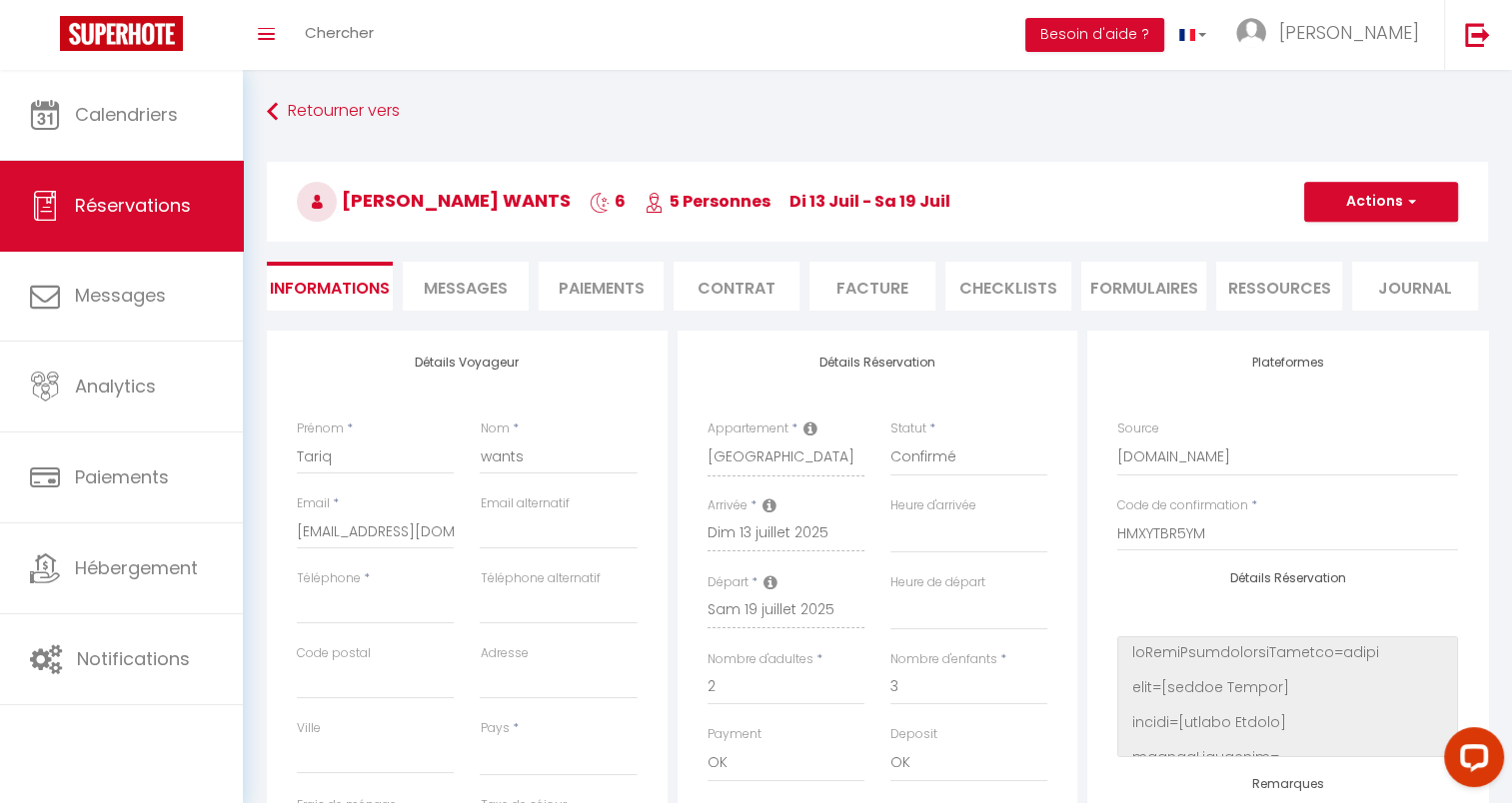 select 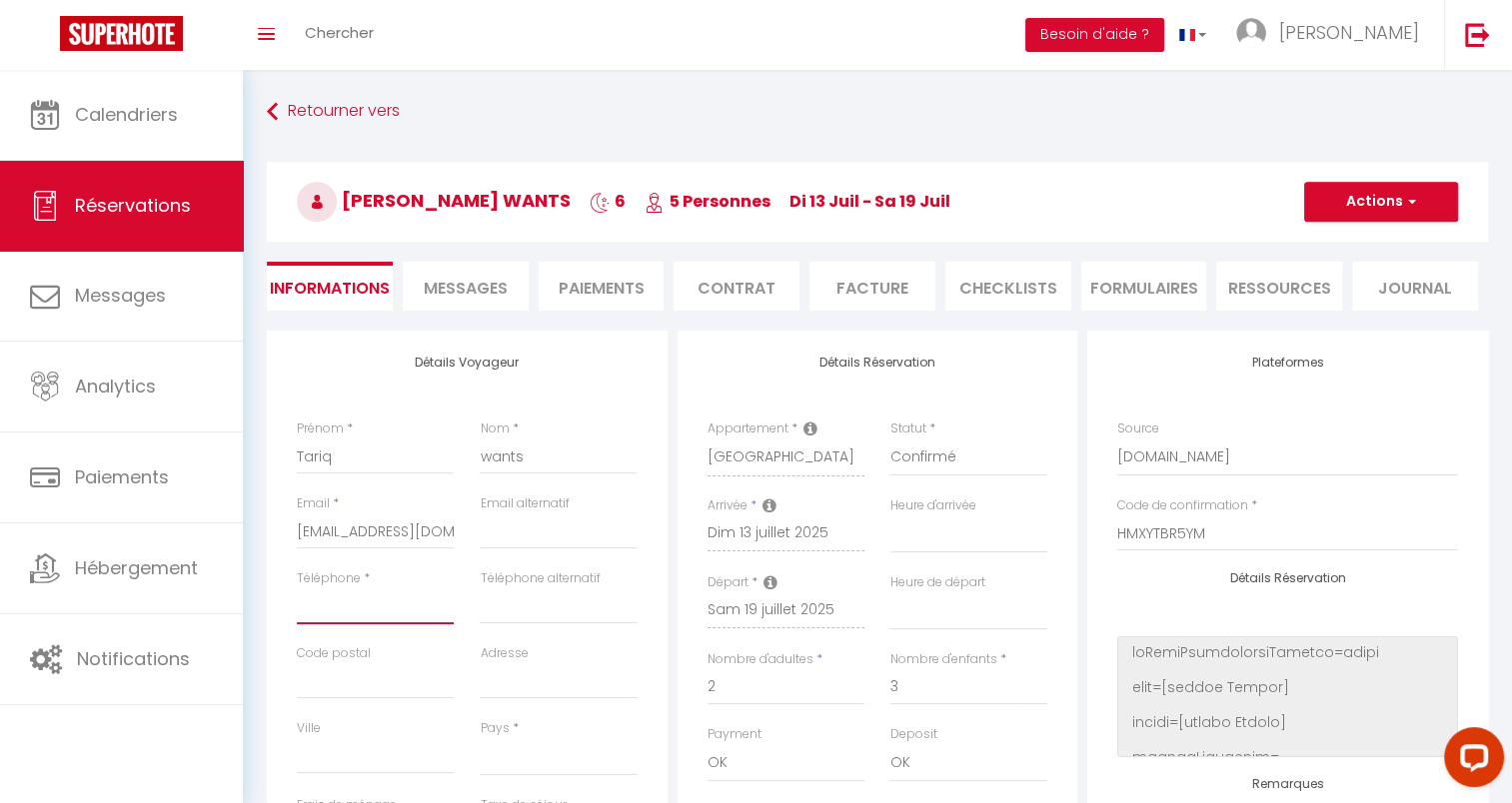 click on "Téléphone" at bounding box center [375, 606] 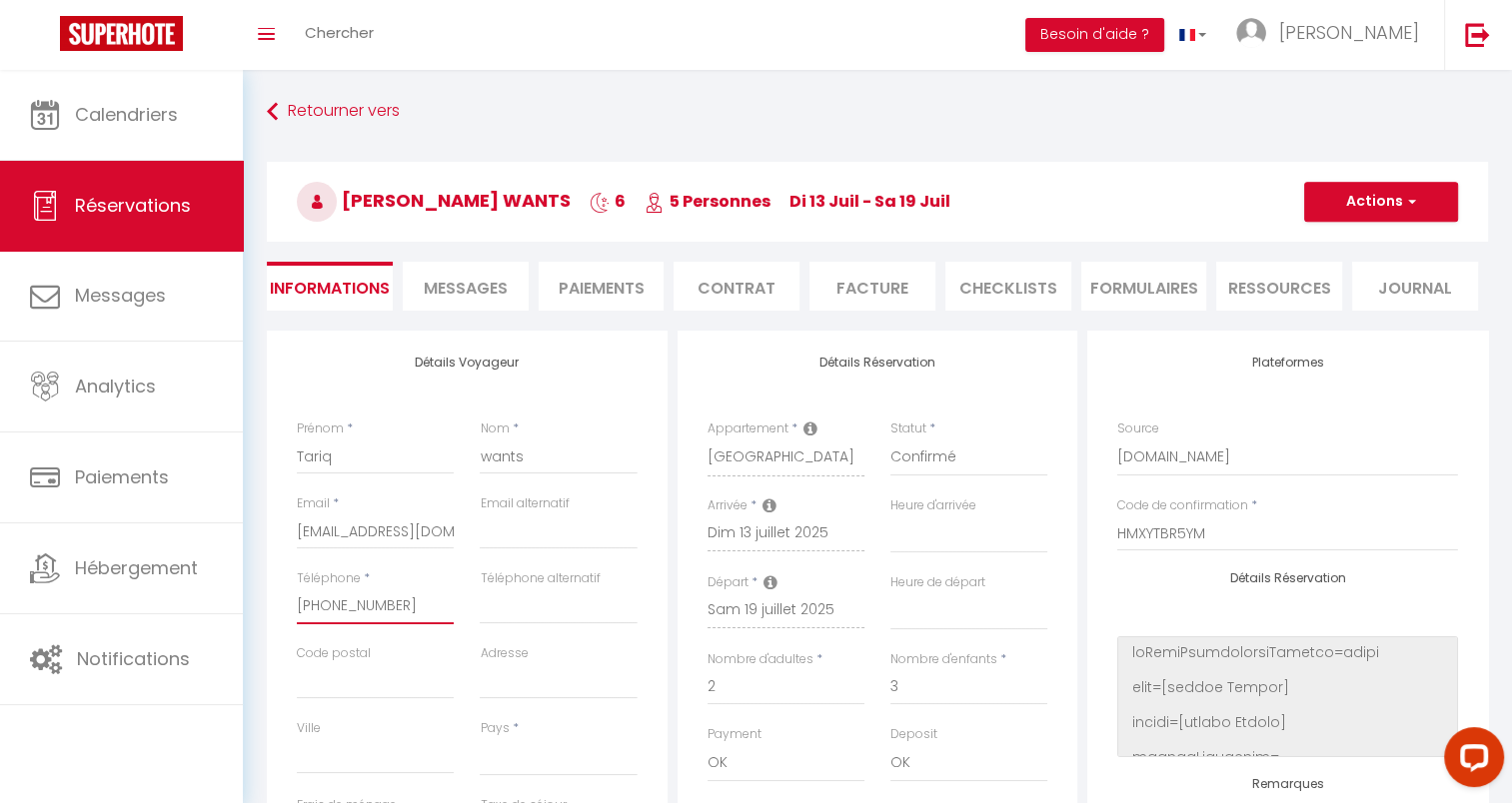 select 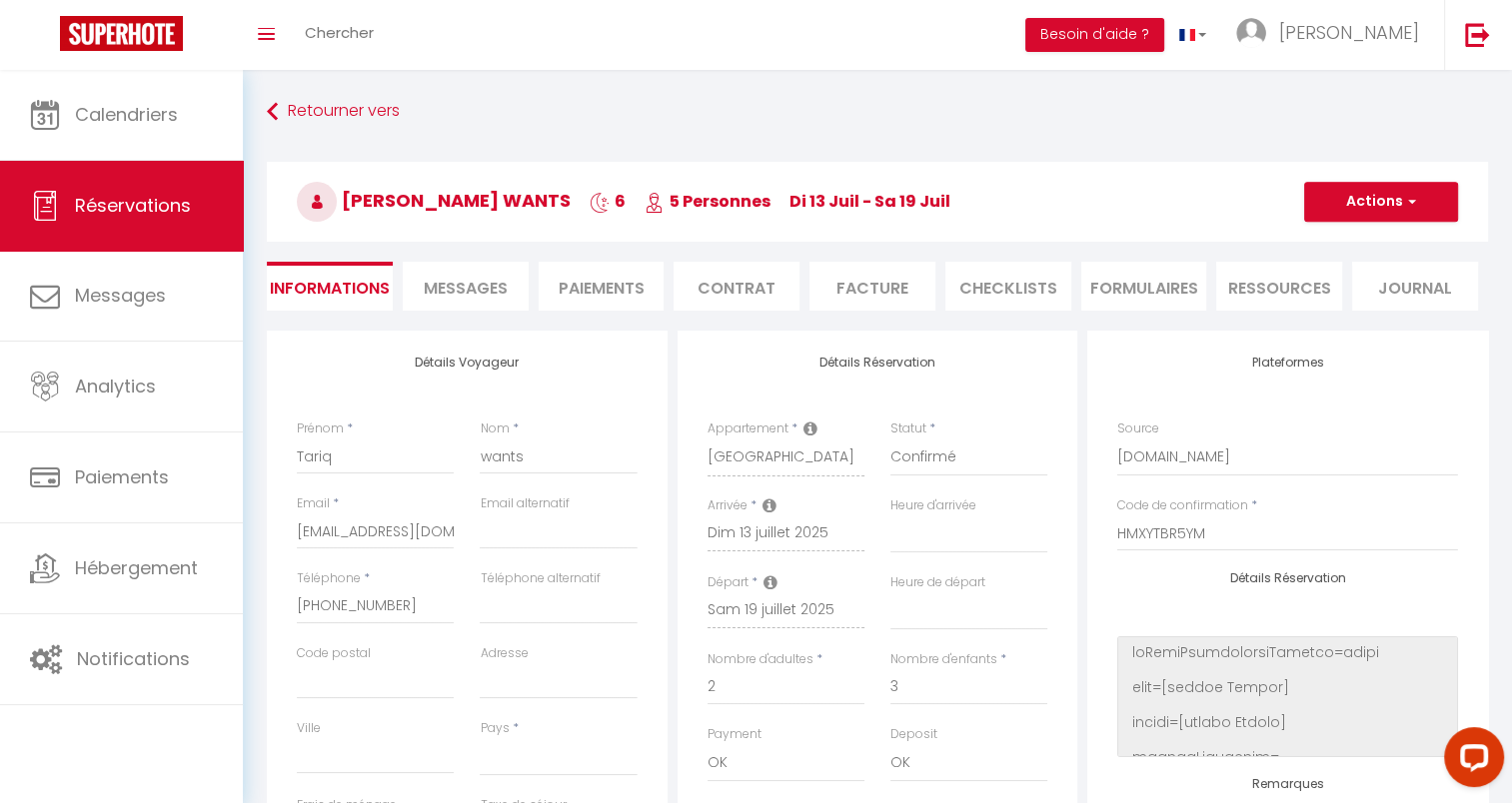click on "[PERSON_NAME]   wants   6    5 Personnes
di 13 Juil - sa 19 Juil" at bounding box center (877, 202) 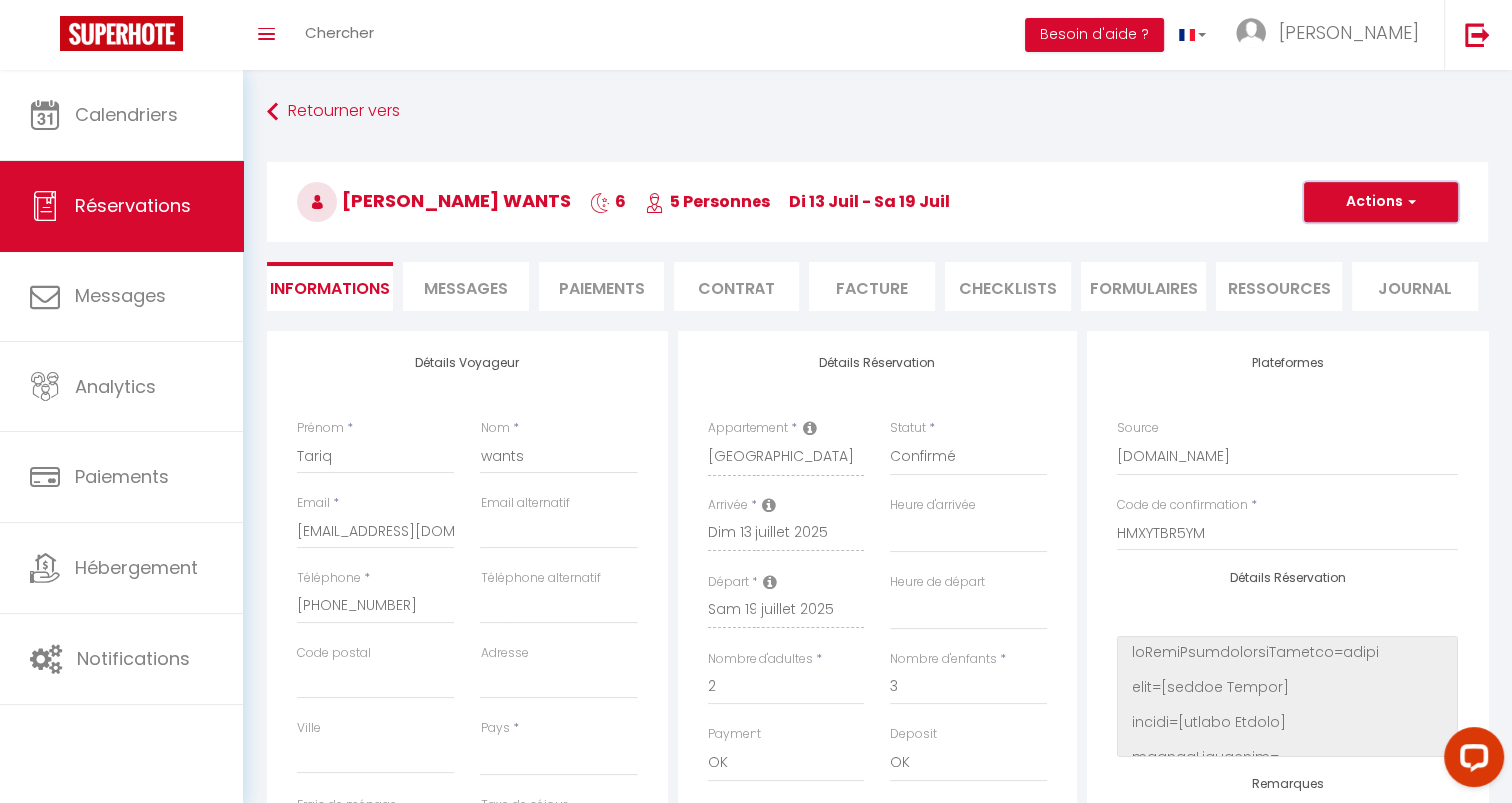 click on "Actions" at bounding box center [1381, 202] 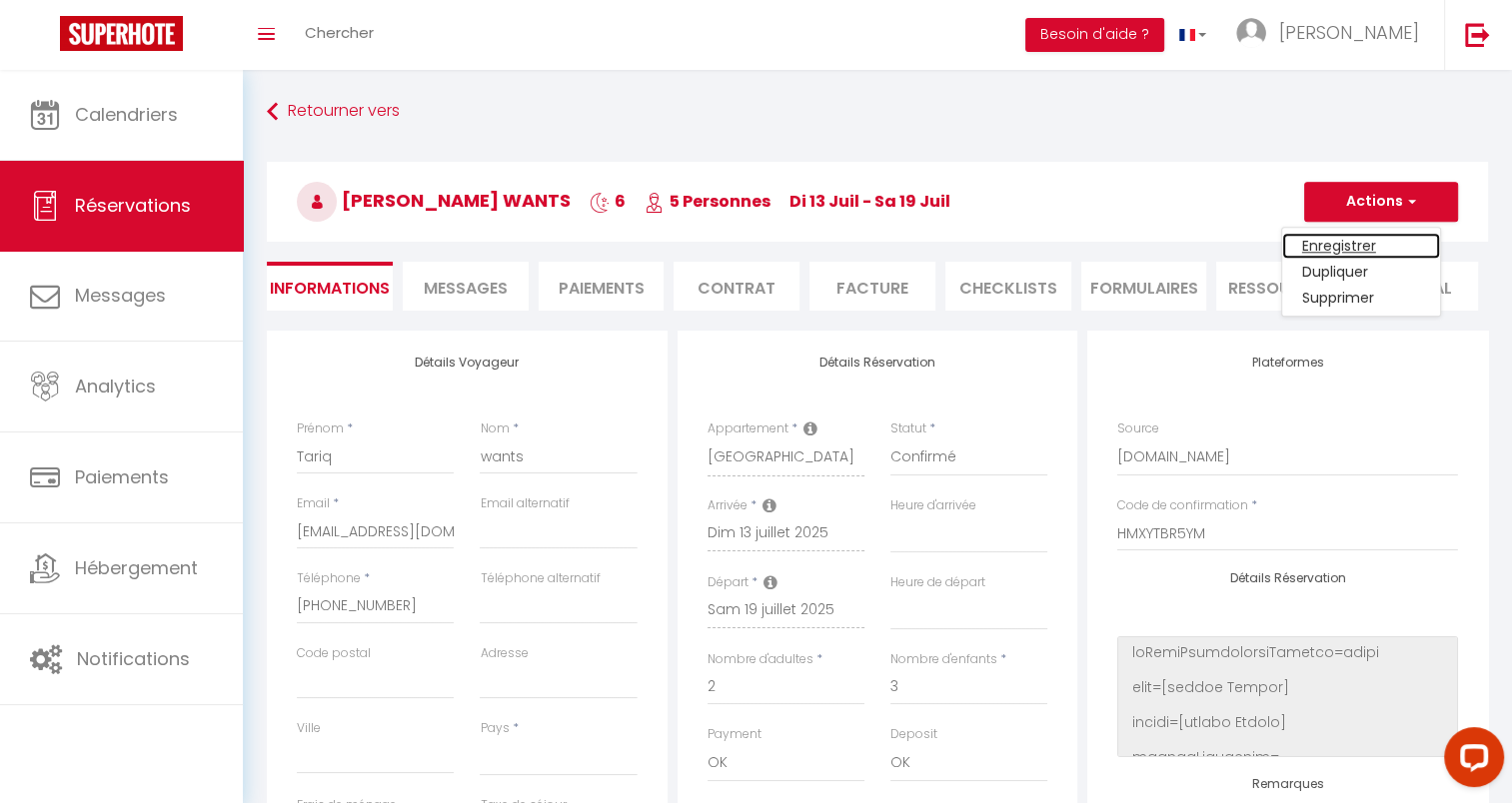 click on "Enregistrer" at bounding box center [1361, 246] 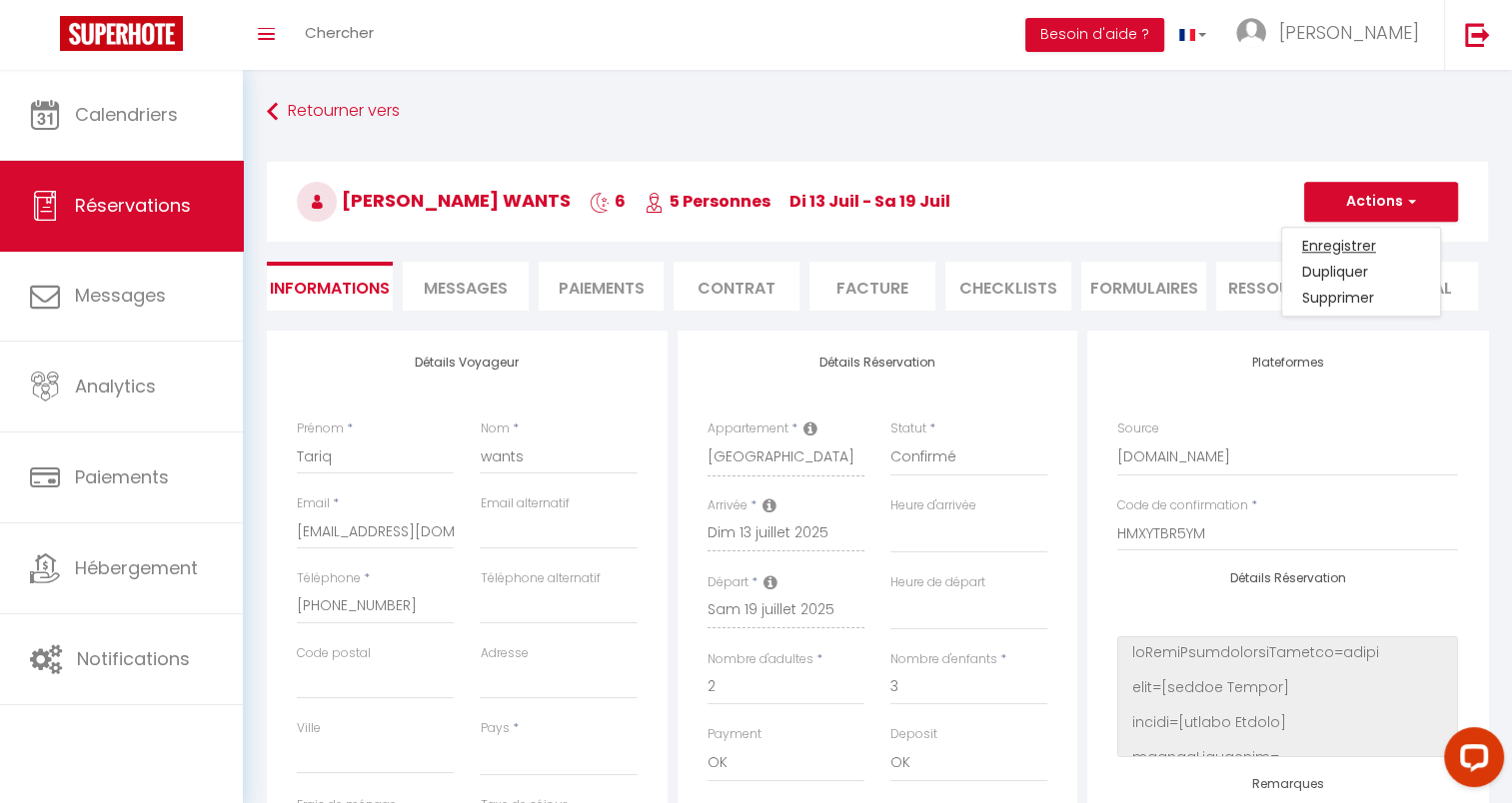 select 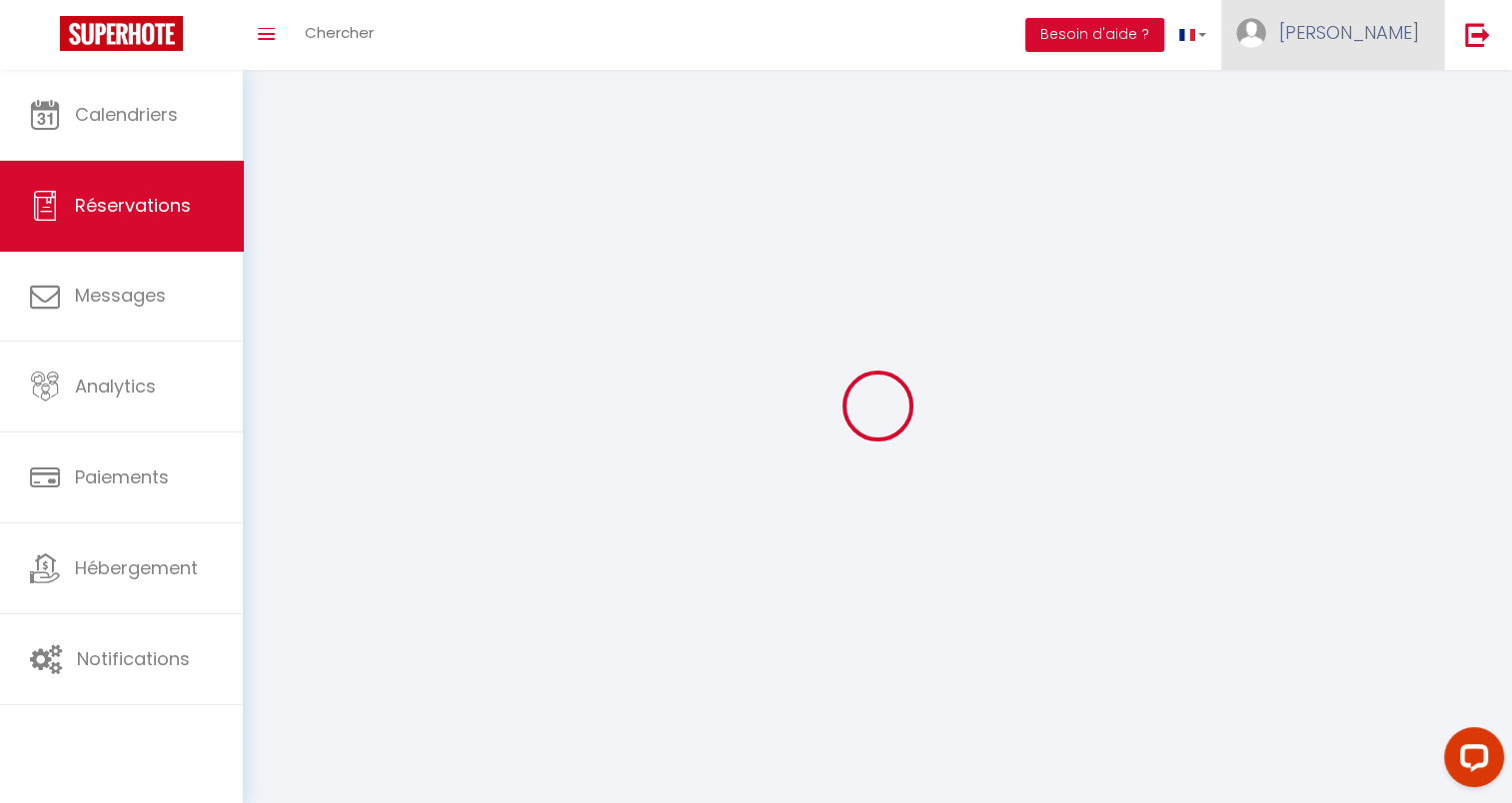 select 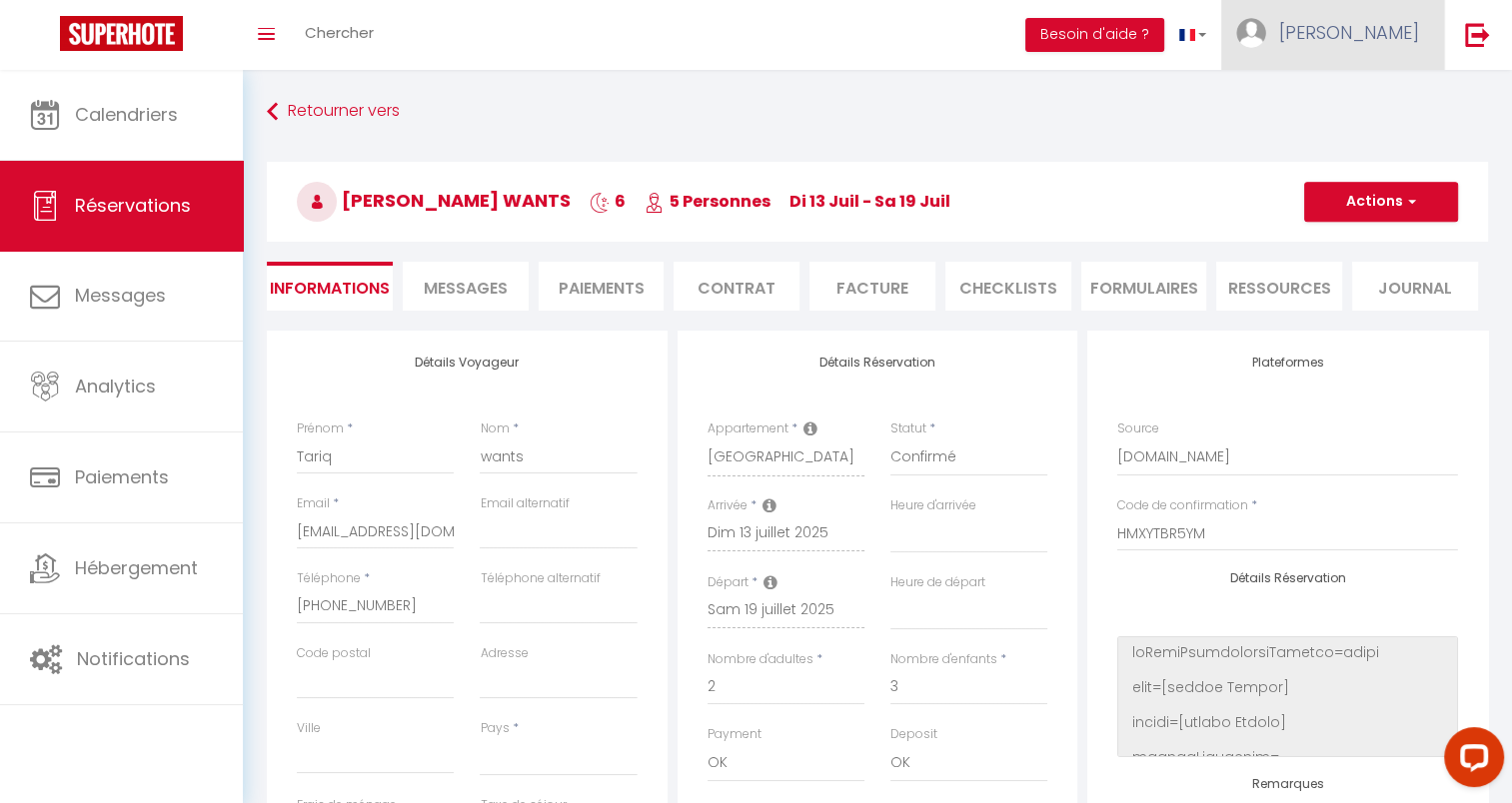 select 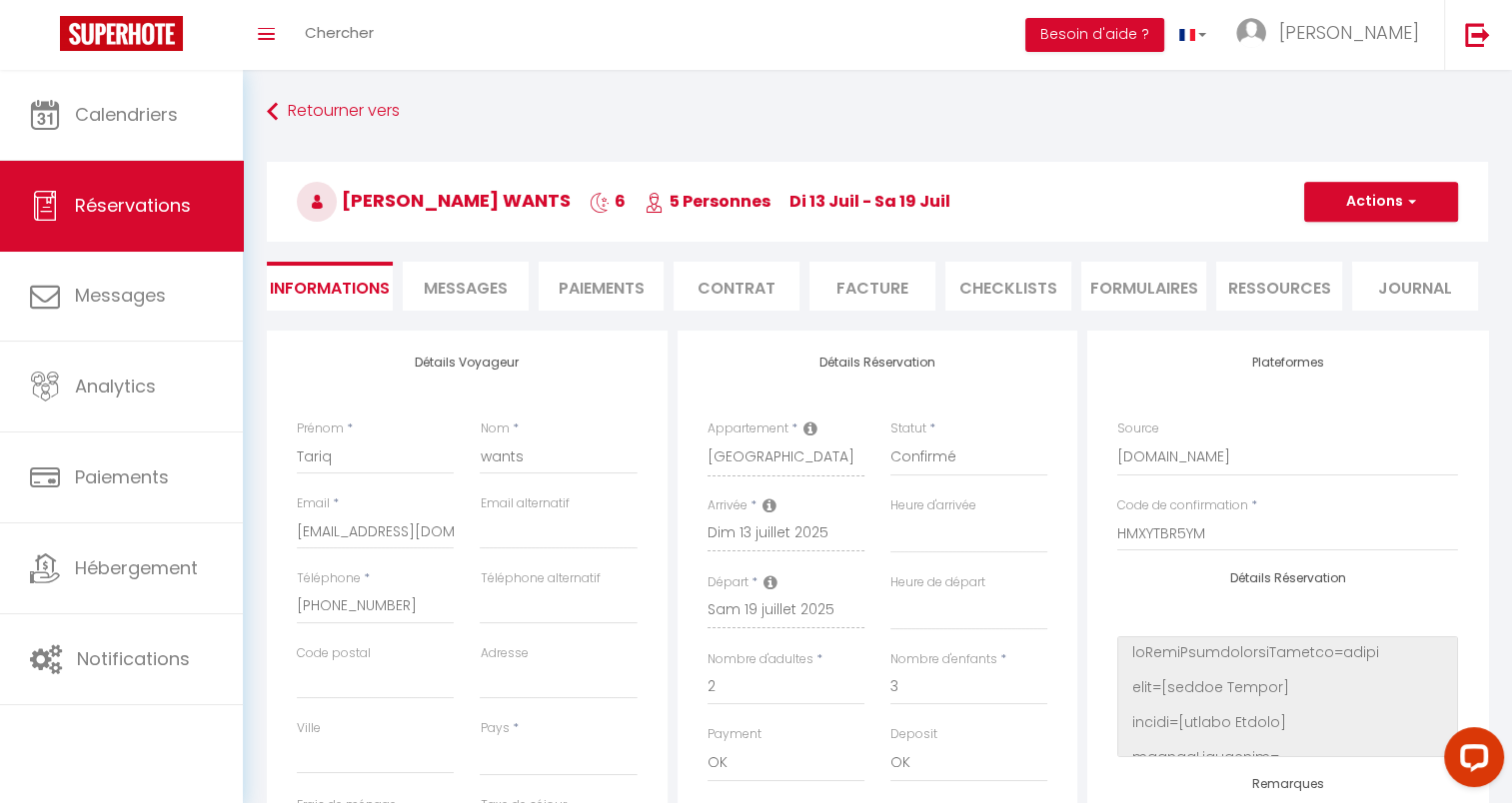 click on "Messages" at bounding box center (466, 288) 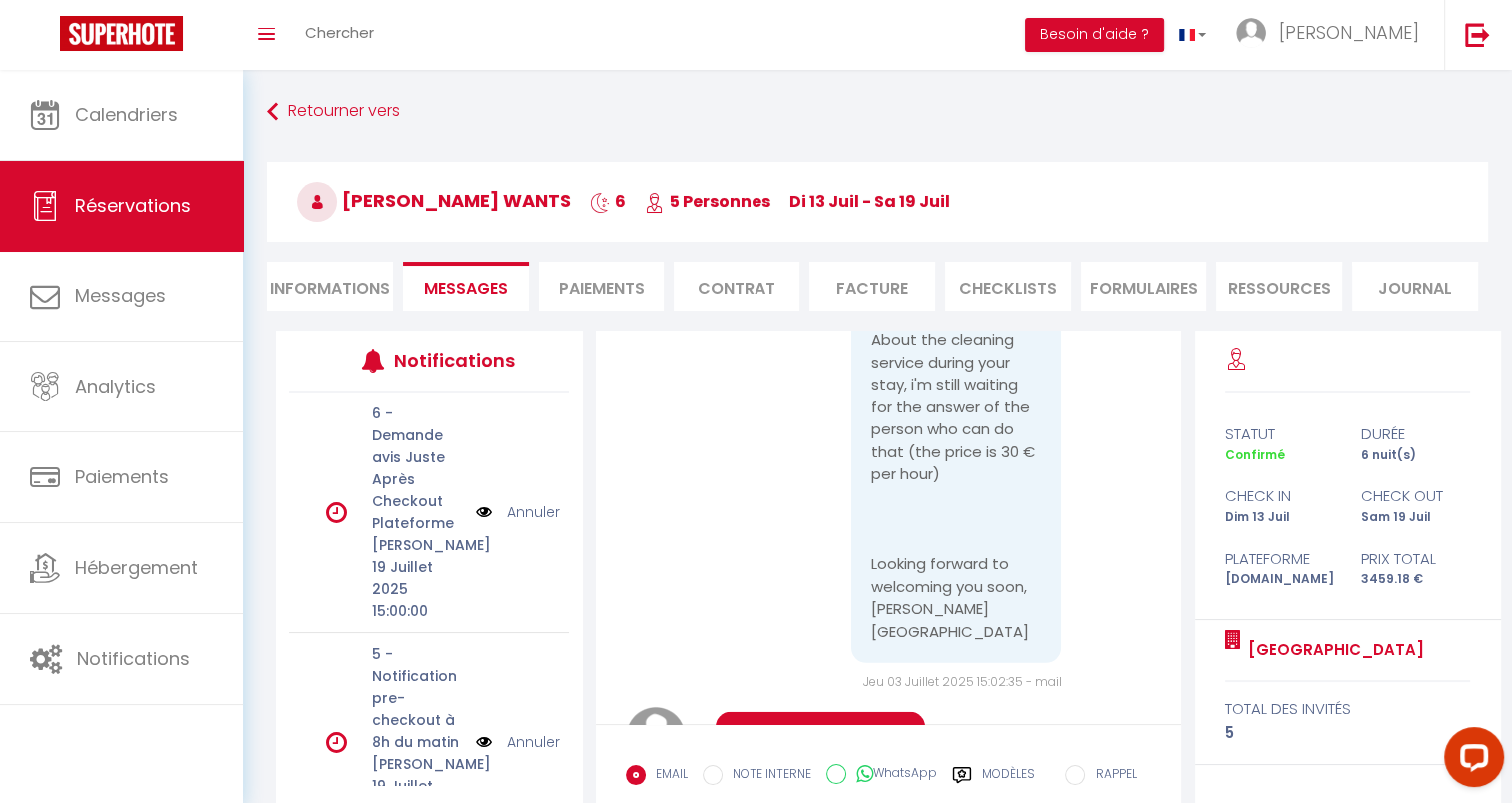 scroll, scrollTop: 5804, scrollLeft: 0, axis: vertical 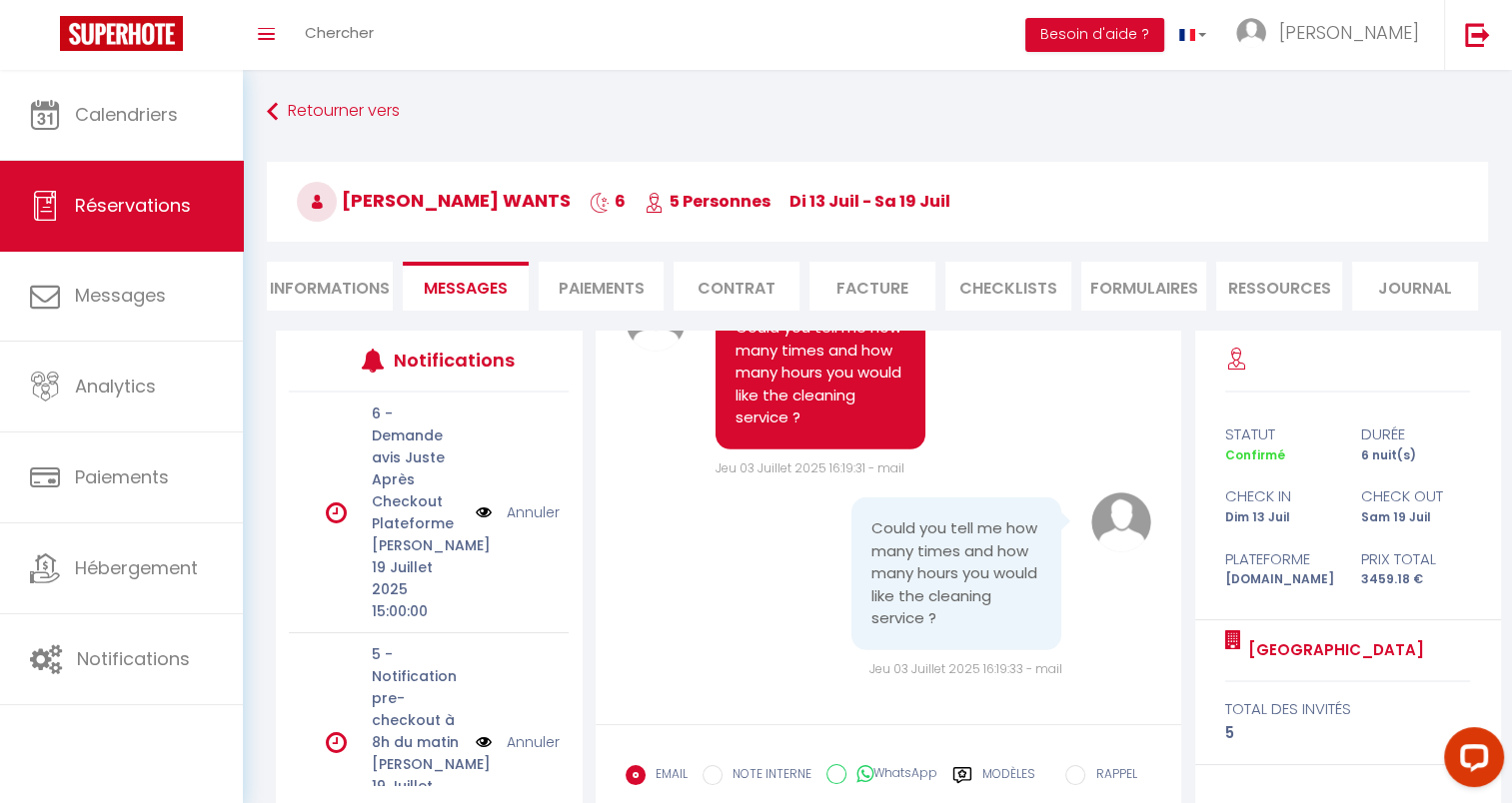 drag, startPoint x: 863, startPoint y: 362, endPoint x: 987, endPoint y: 496, distance: 182.57053 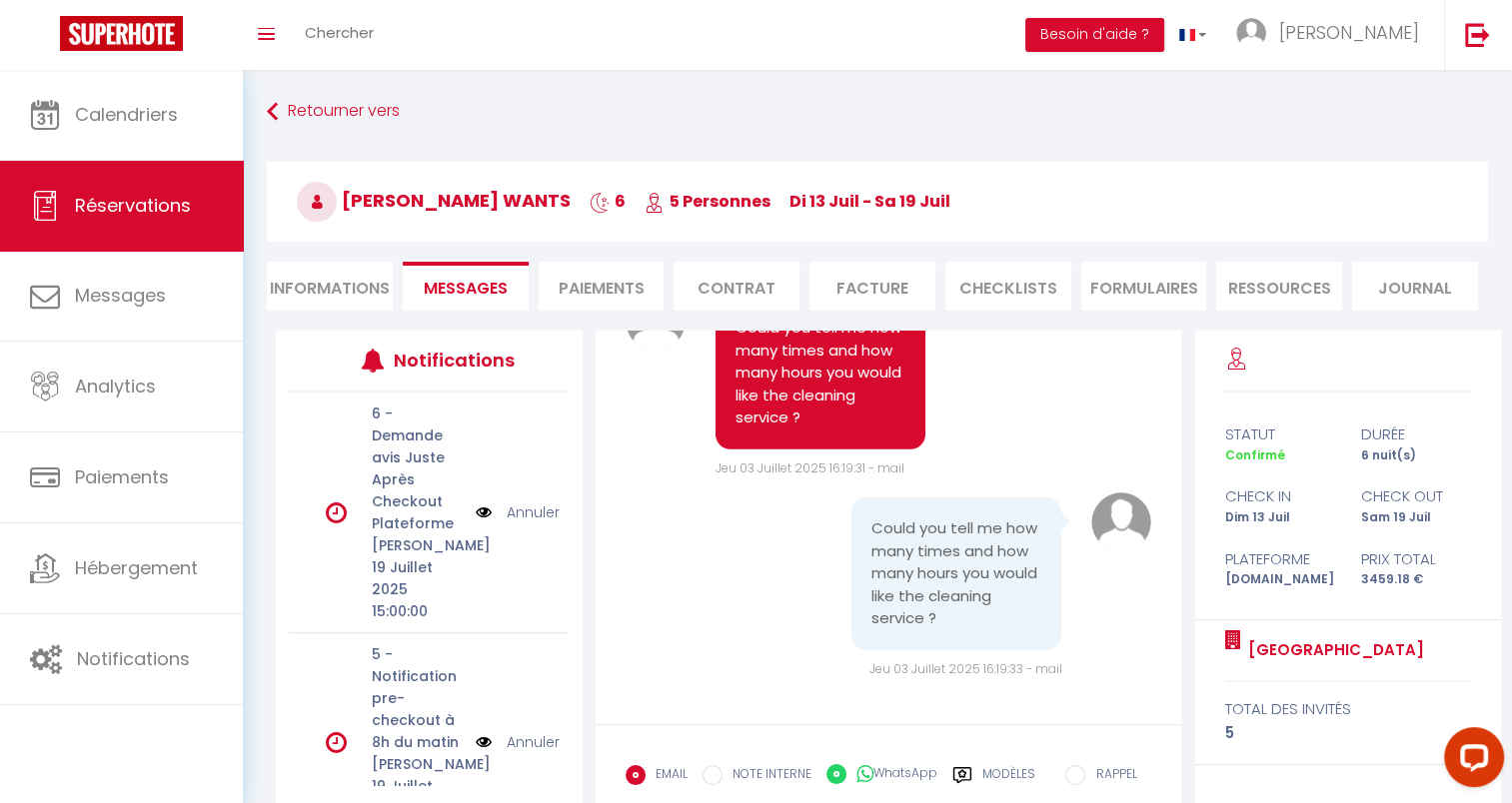 radio on "false" 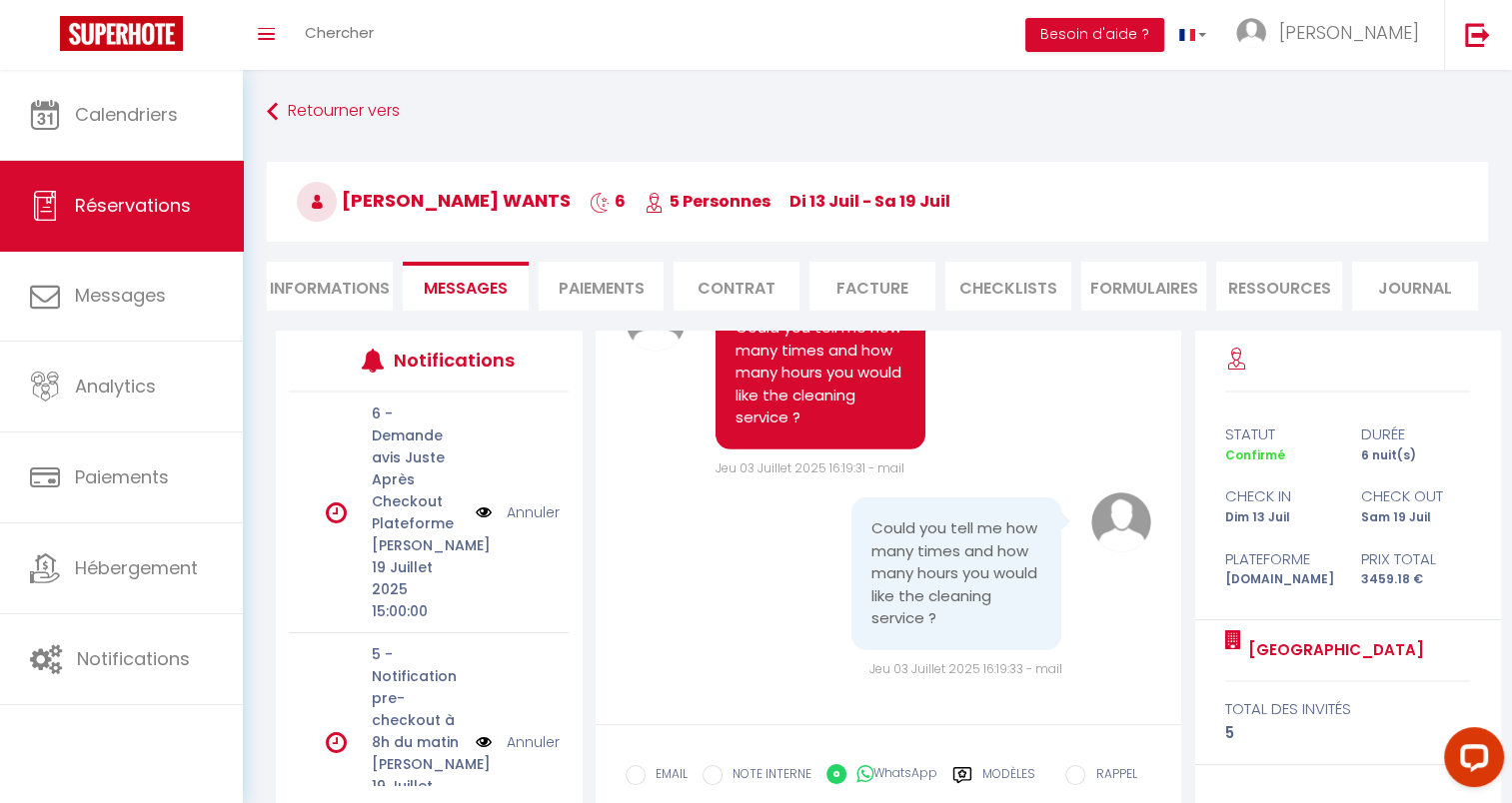 scroll, scrollTop: 7163, scrollLeft: 0, axis: vertical 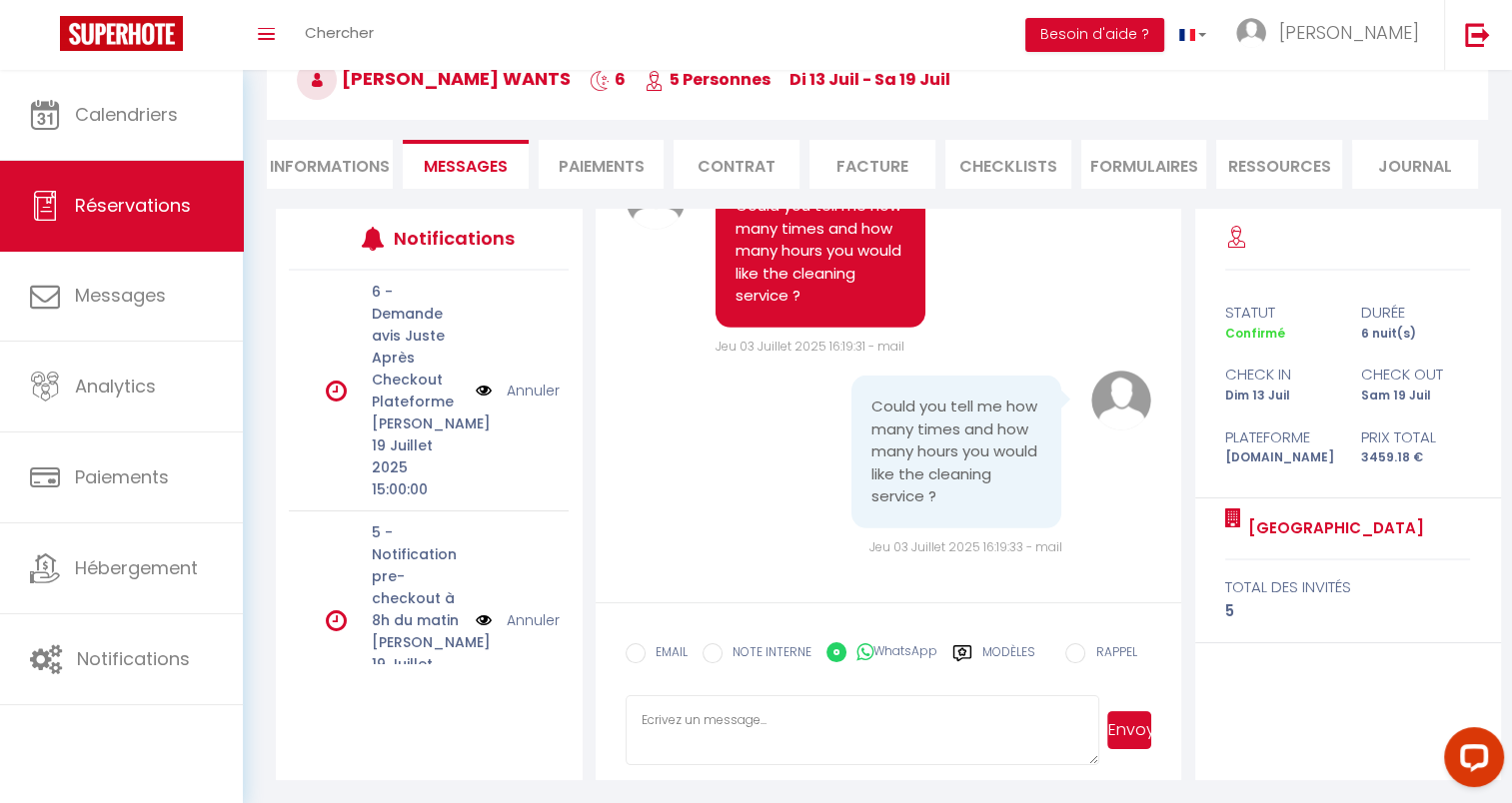 click at bounding box center [862, 730] 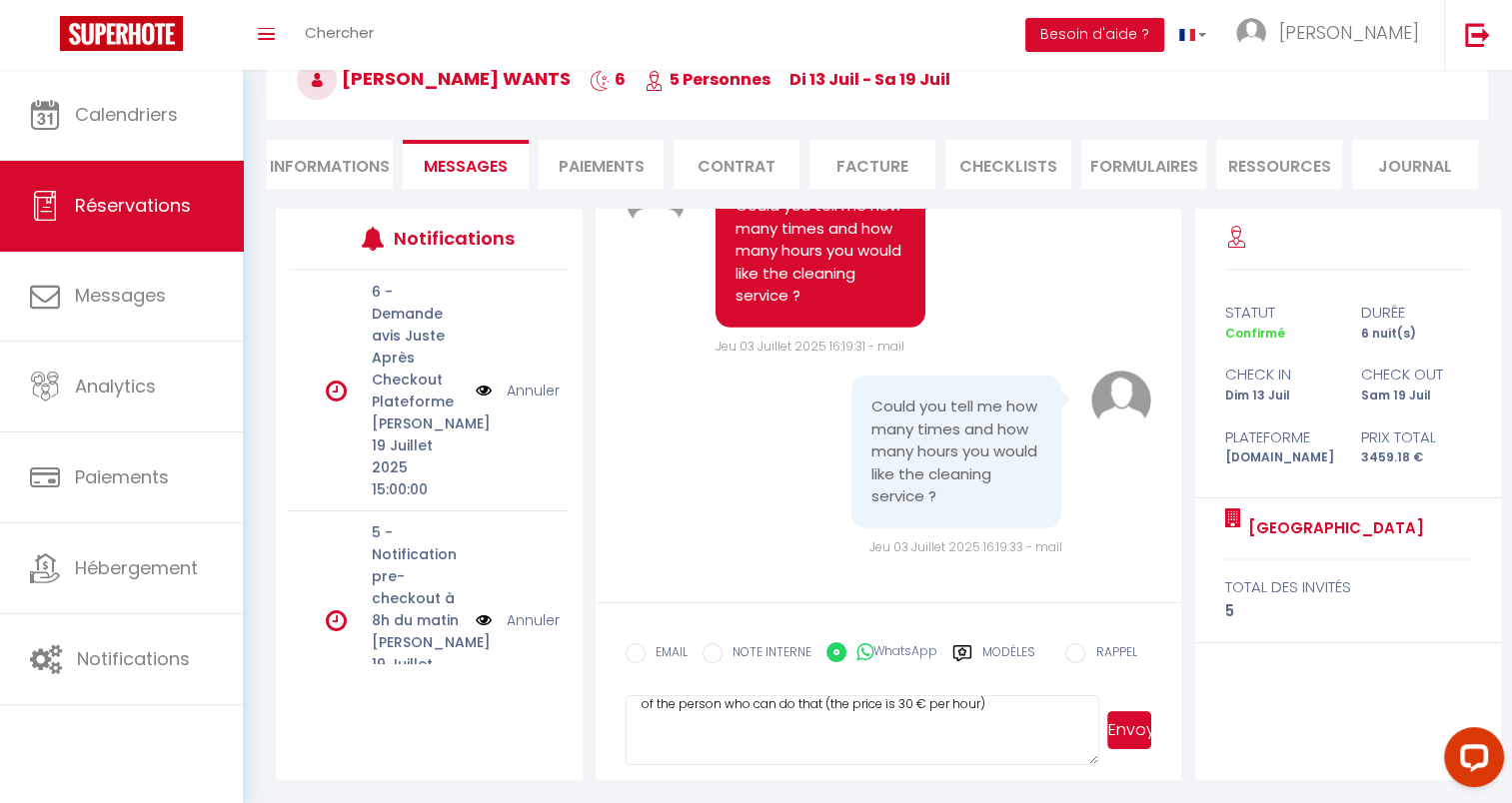 scroll, scrollTop: 413, scrollLeft: 0, axis: vertical 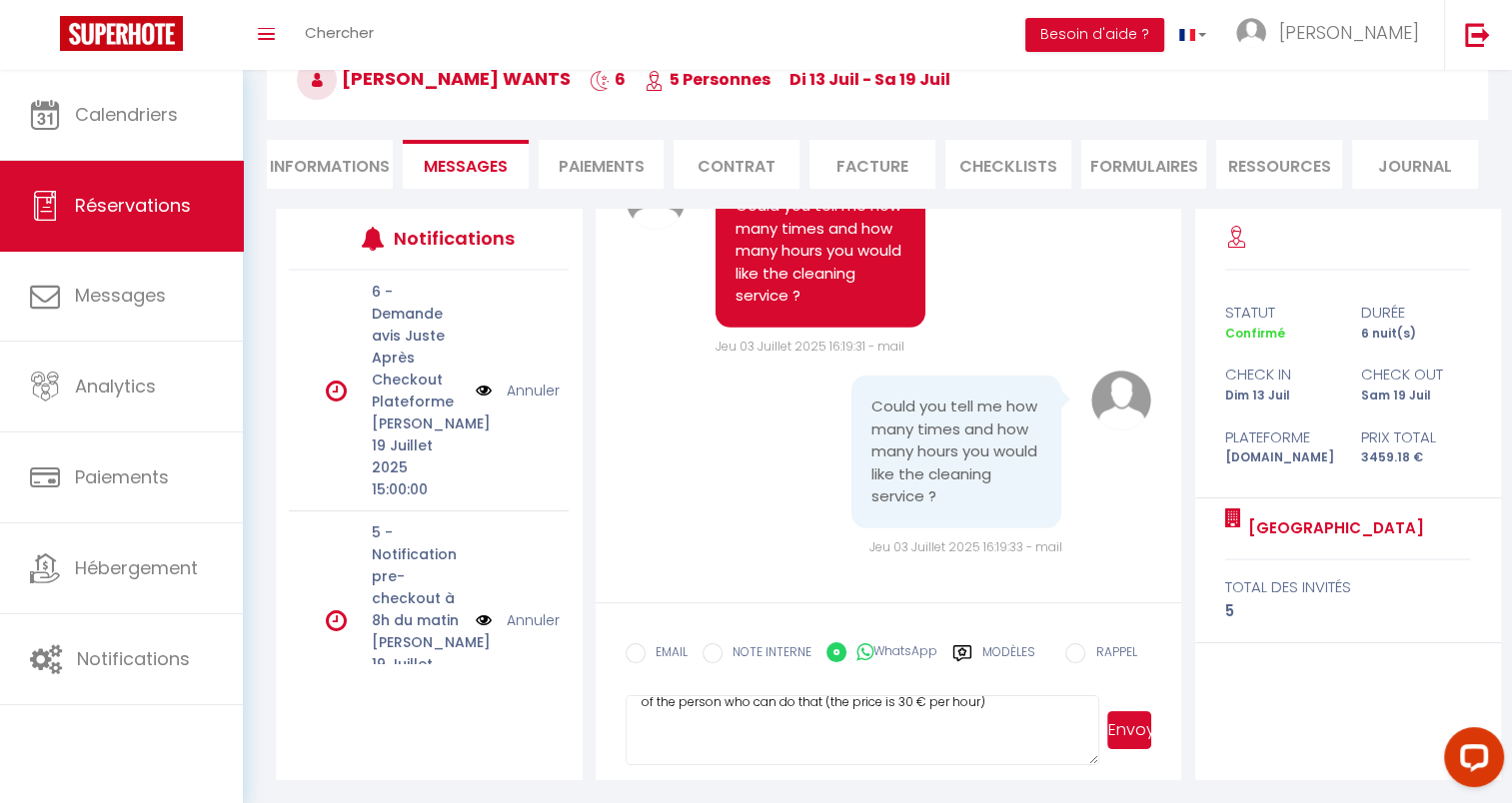 type on "Hello [PERSON_NAME],
Following your booking, here are the links containing all the necessary information for your stay at [GEOGRAPHIC_DATA]:
🛎️ Digital room directory (practical info, access, amenities, local recommendations): 👉 [URL][DOMAIN_NAME]
📄 Rental agreement to sign before arrival (available in French and English): 👉  [URL][DOMAIN_NAME]
Could you also let us know your estimated arrival time? and give us your phone number ?
About the cleaning service during your stay, i'm still waiting for the answer of the person who can do that (the price is 30 € per hour)
Looking forward to welcoming you soon,
[PERSON_NAME][GEOGRAPHIC_DATA]" 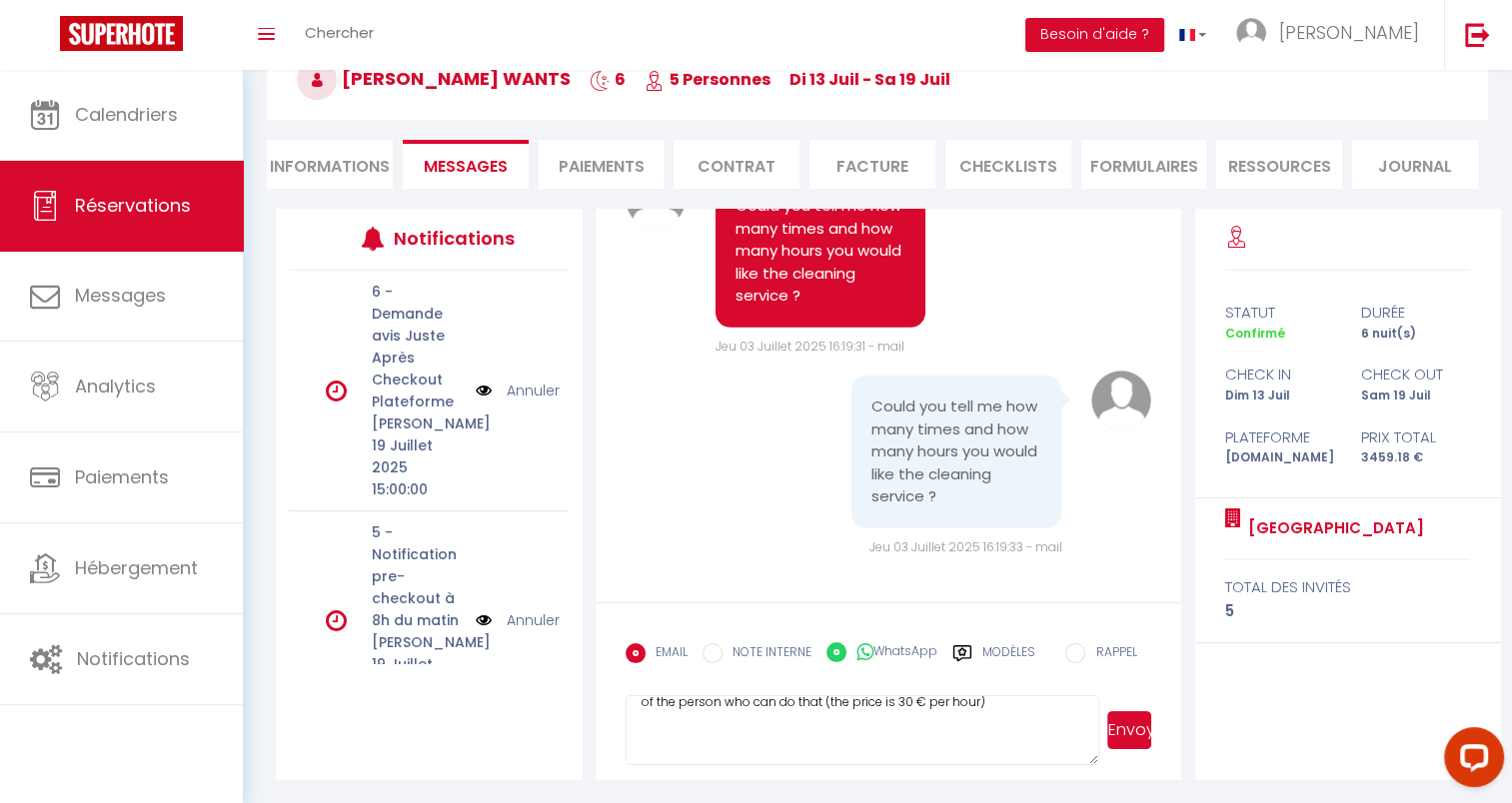 radio on "false" 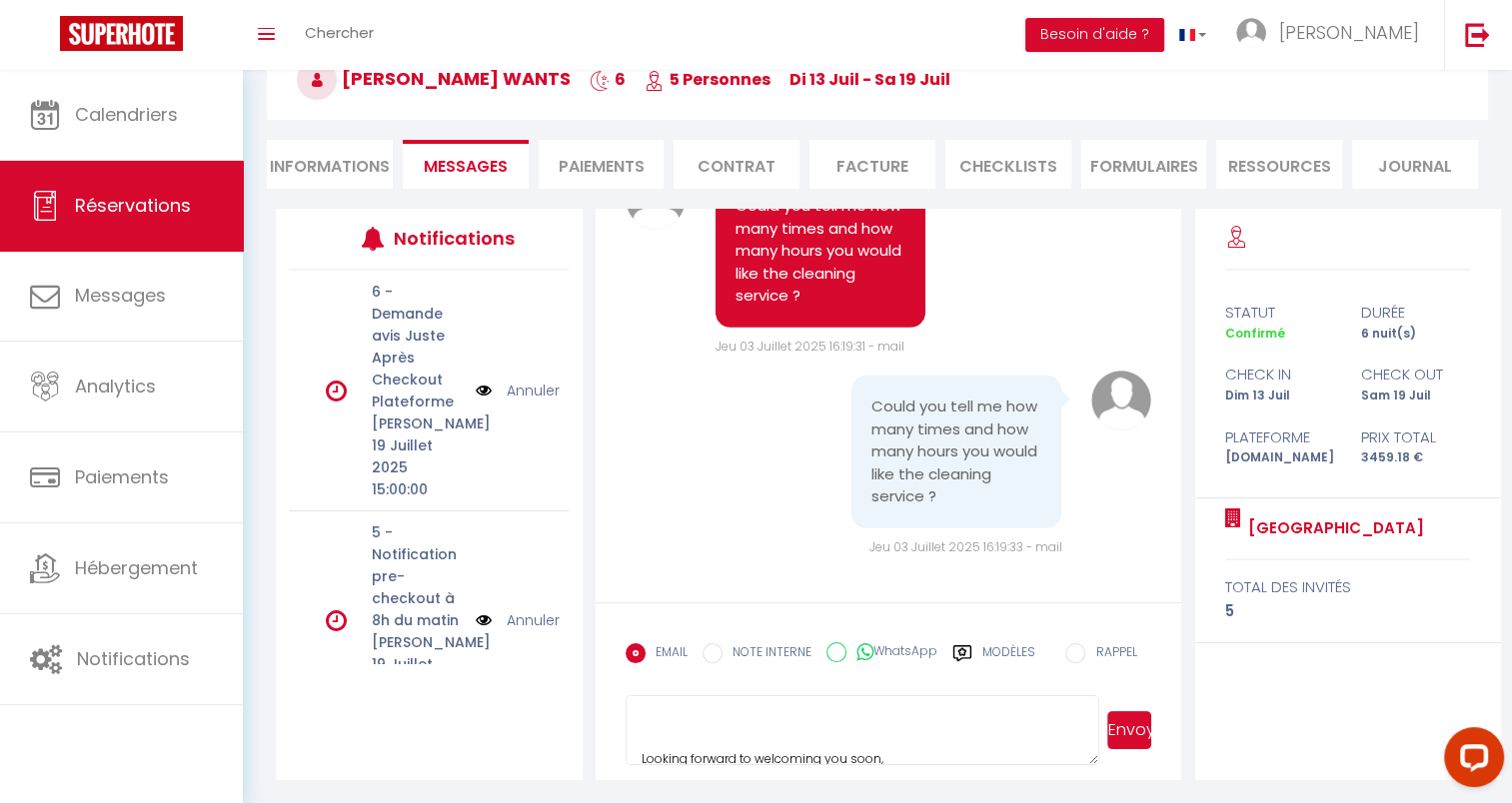 scroll, scrollTop: 430, scrollLeft: 0, axis: vertical 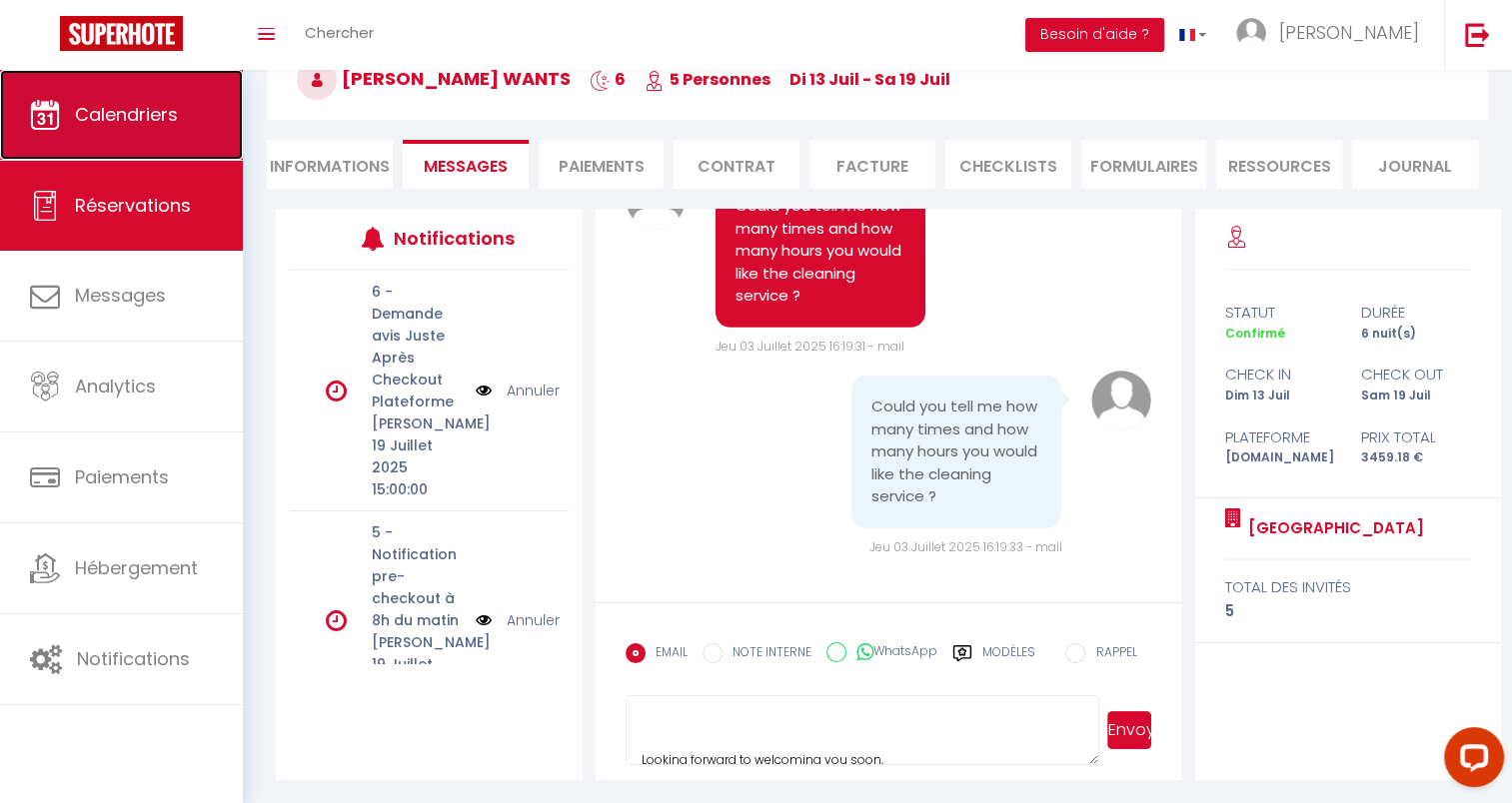 click on "Calendriers" at bounding box center [121, 115] 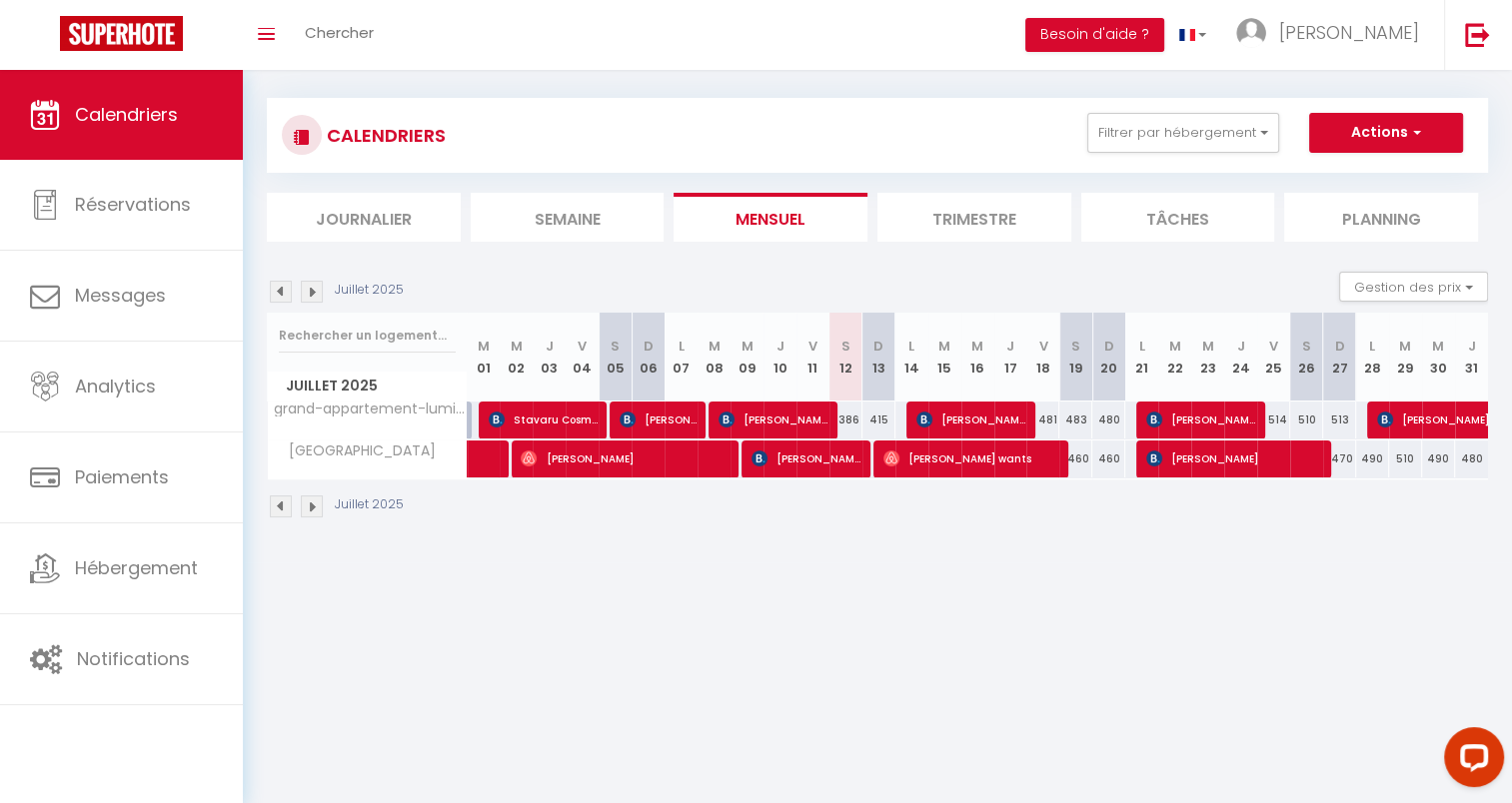scroll, scrollTop: 16, scrollLeft: 0, axis: vertical 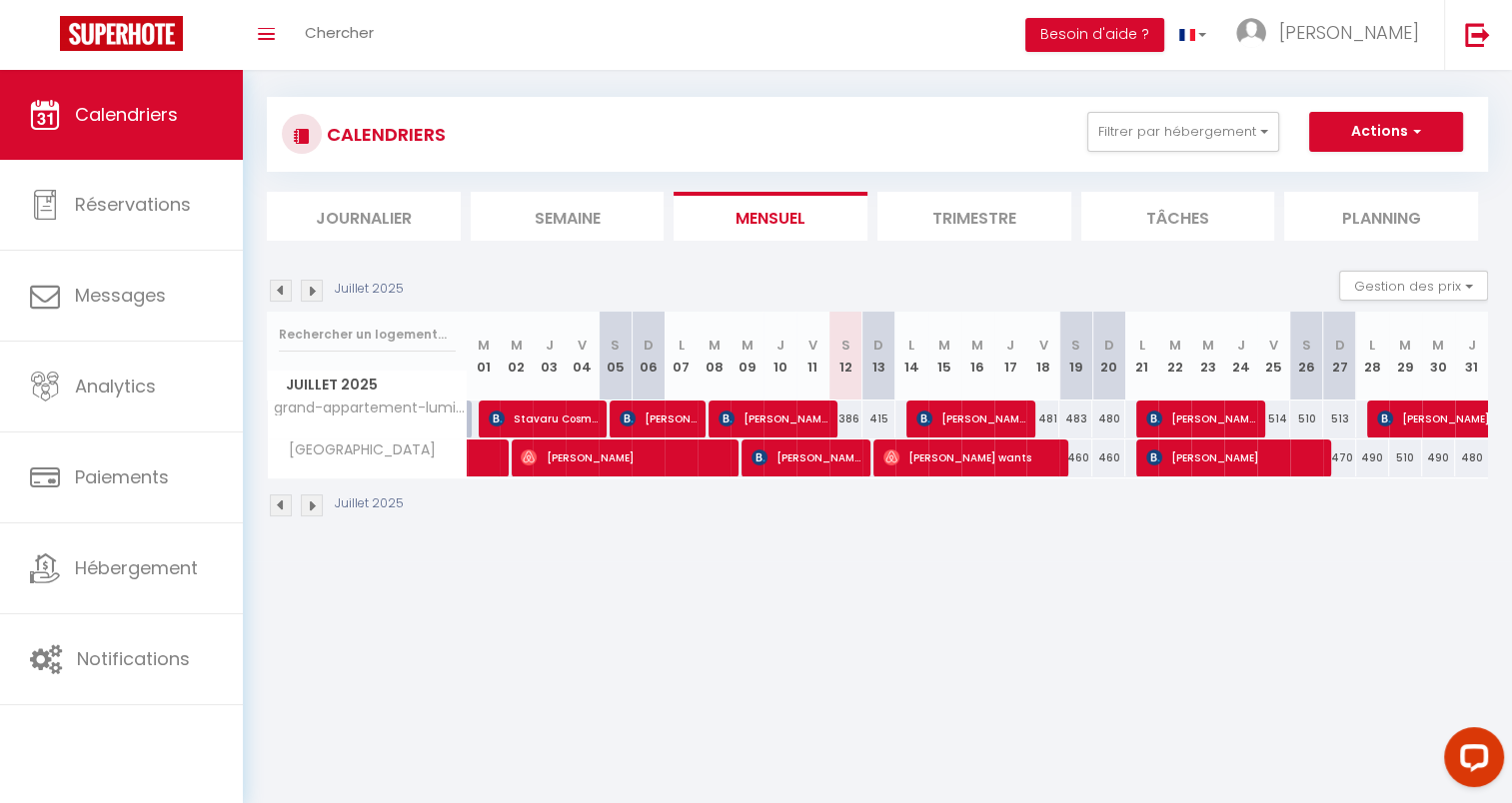 click on "Trimestre" at bounding box center (974, 216) 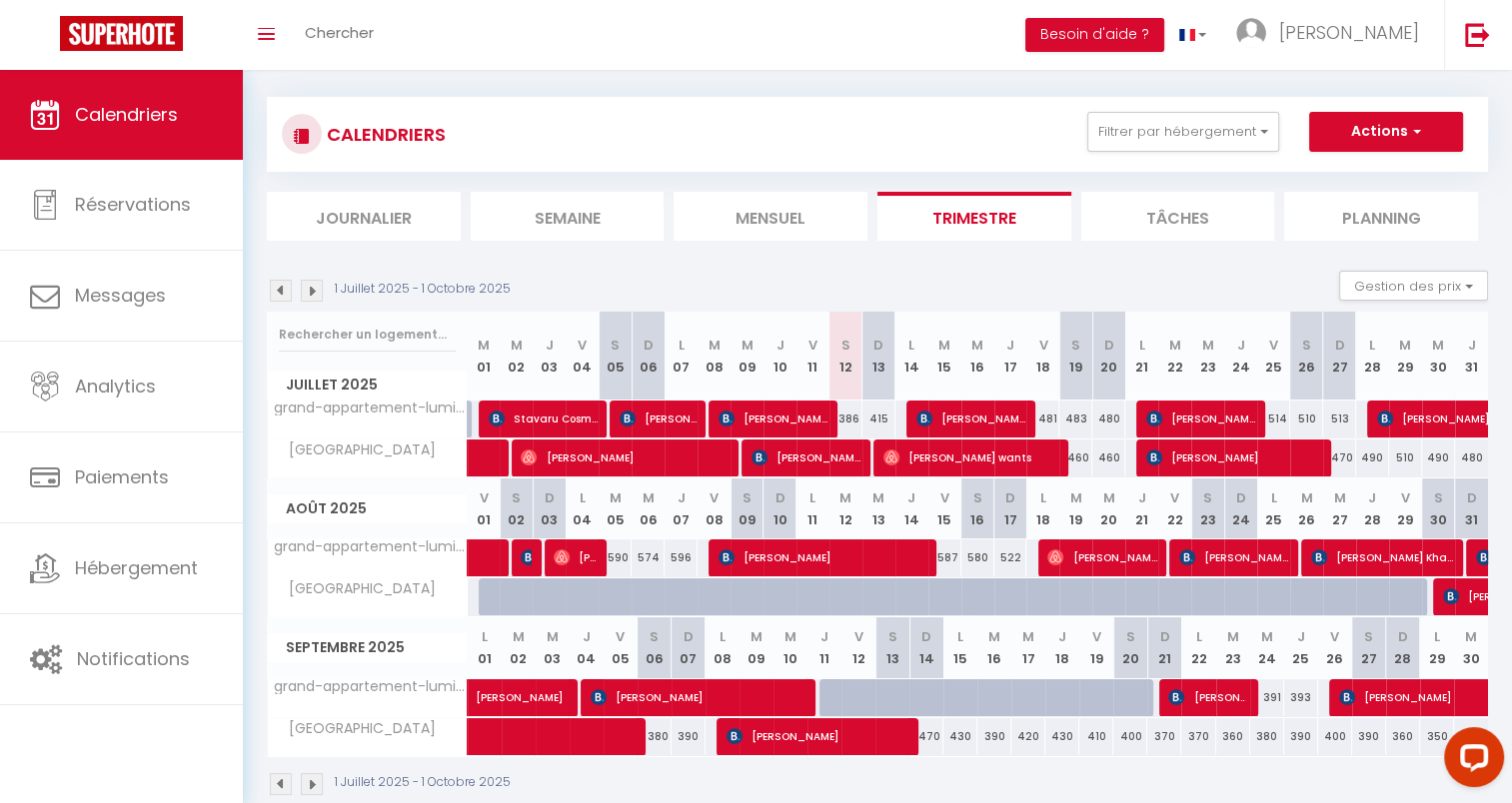 click on "1 Juillet 2025 - 1 Octobre 2025" at bounding box center [392, 291] 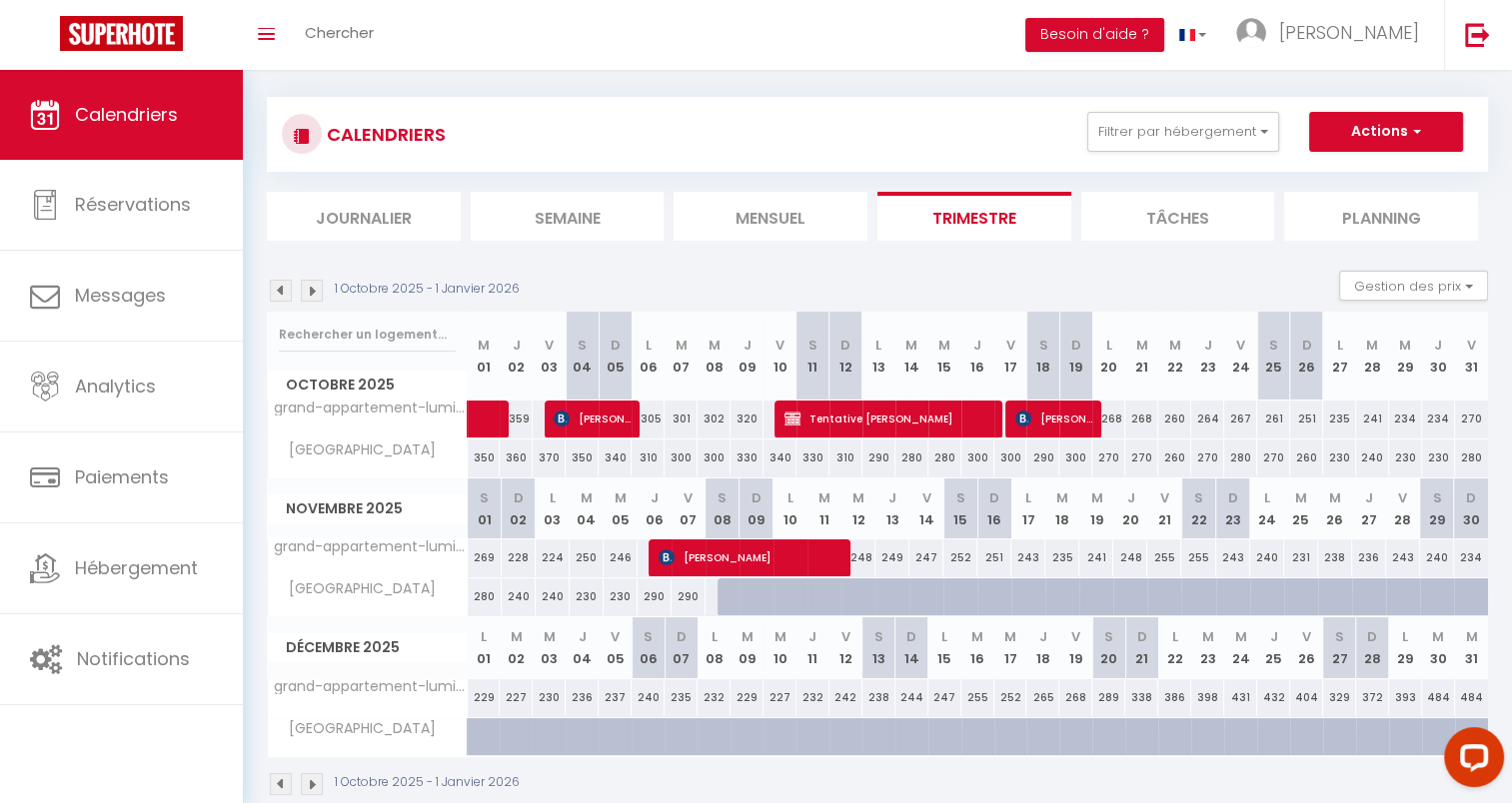 click at bounding box center (281, 291) 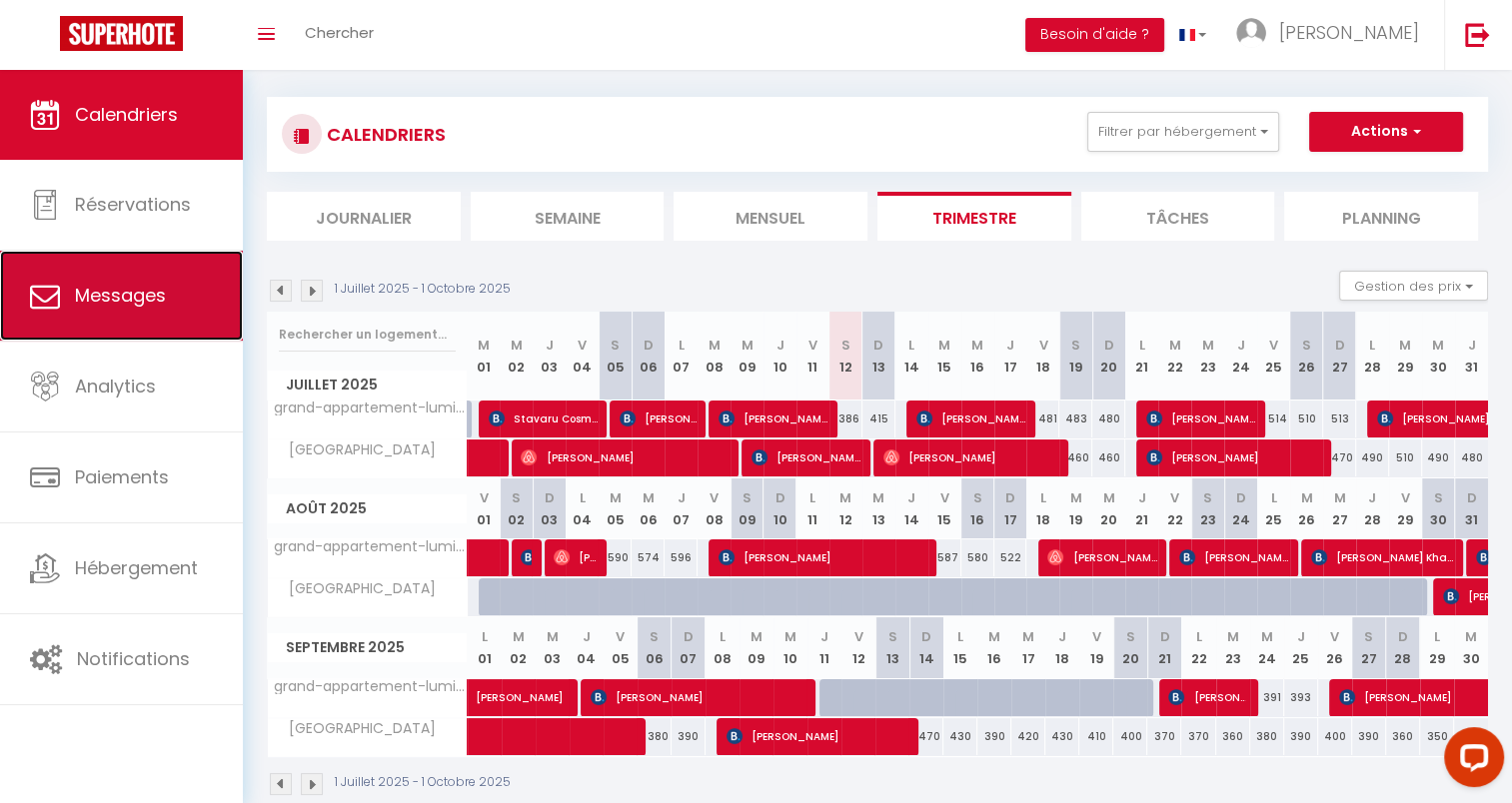 click on "Messages" at bounding box center (121, 296) 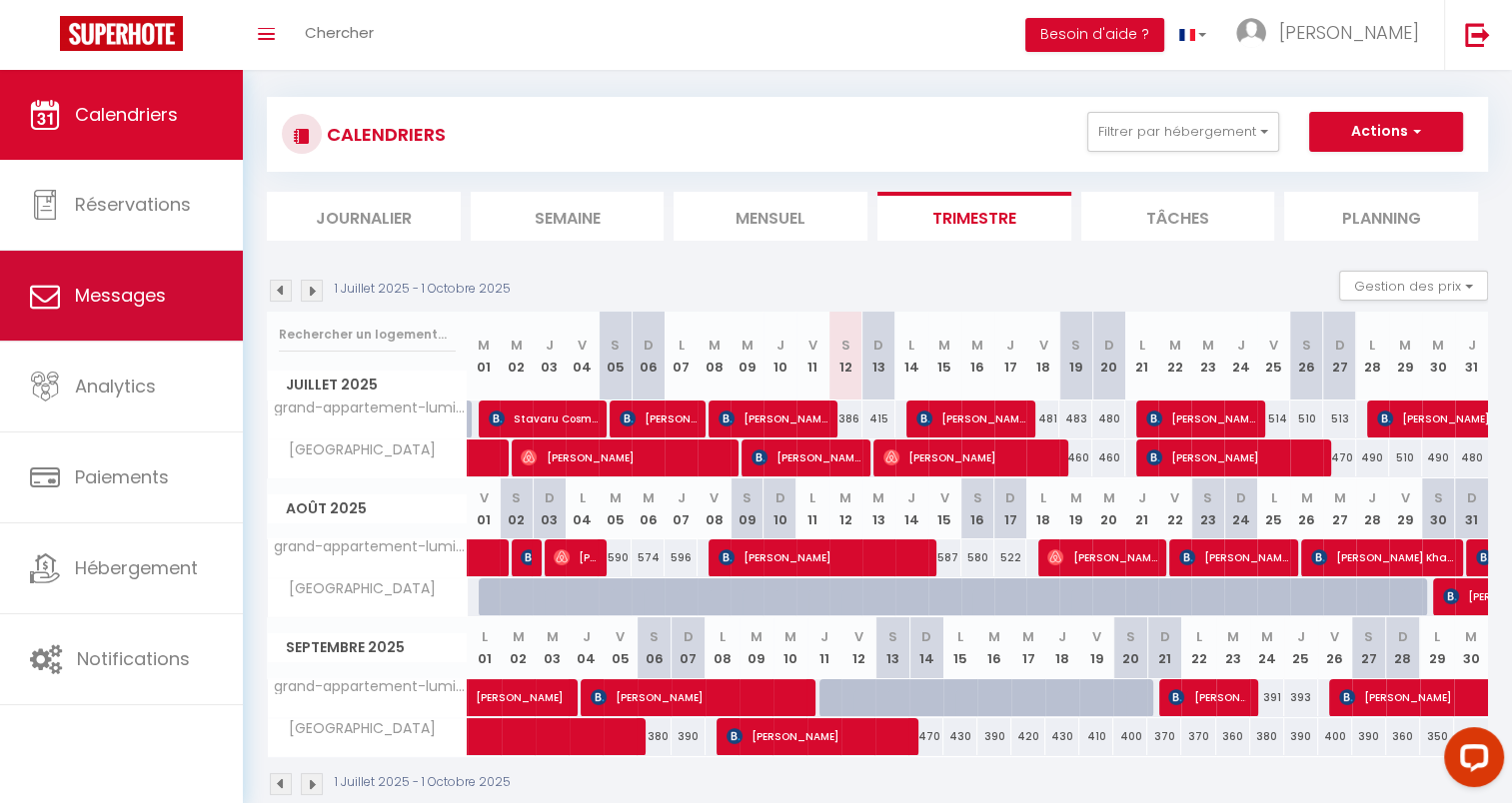 scroll, scrollTop: 0, scrollLeft: 0, axis: both 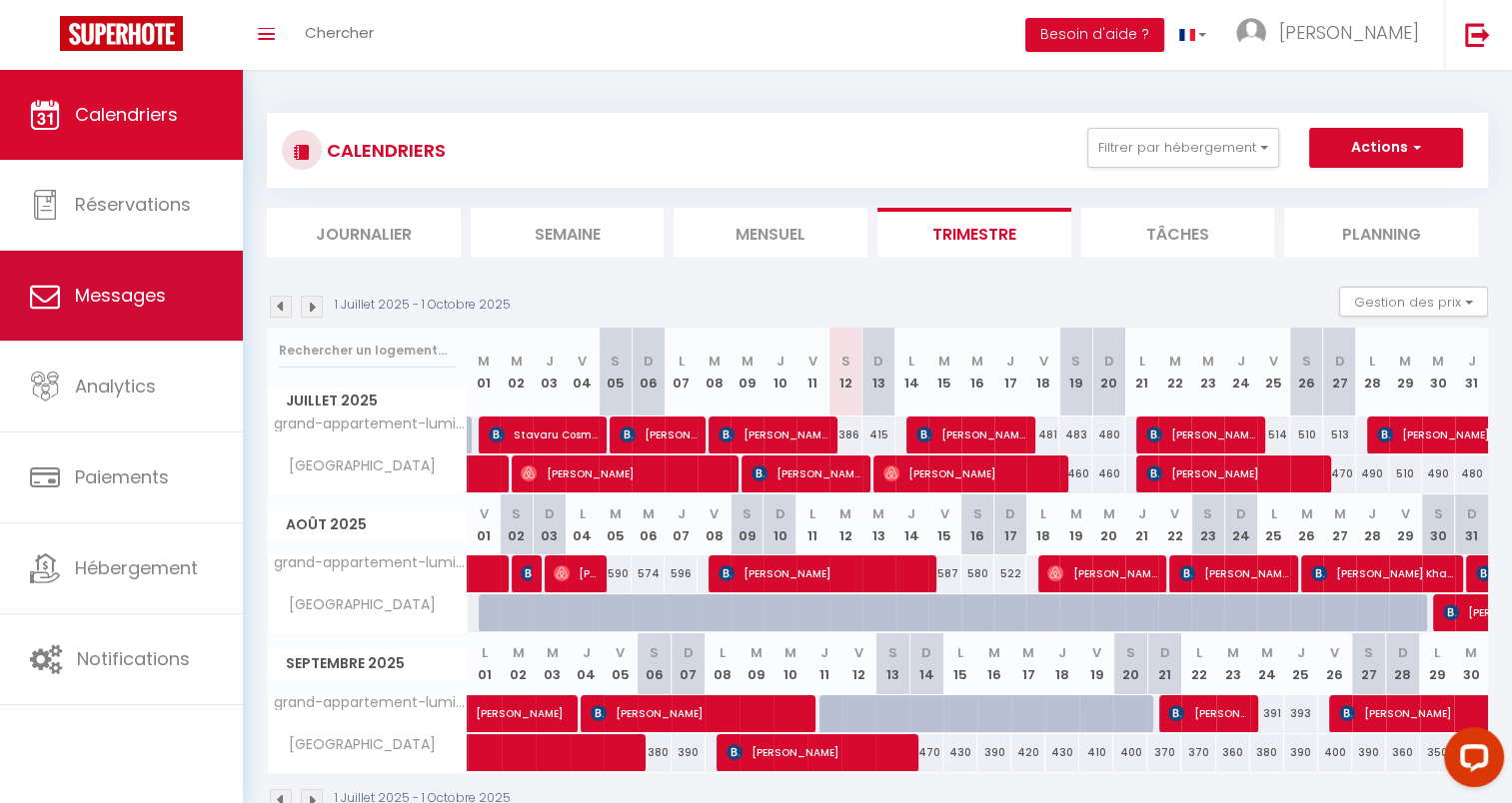 select on "message" 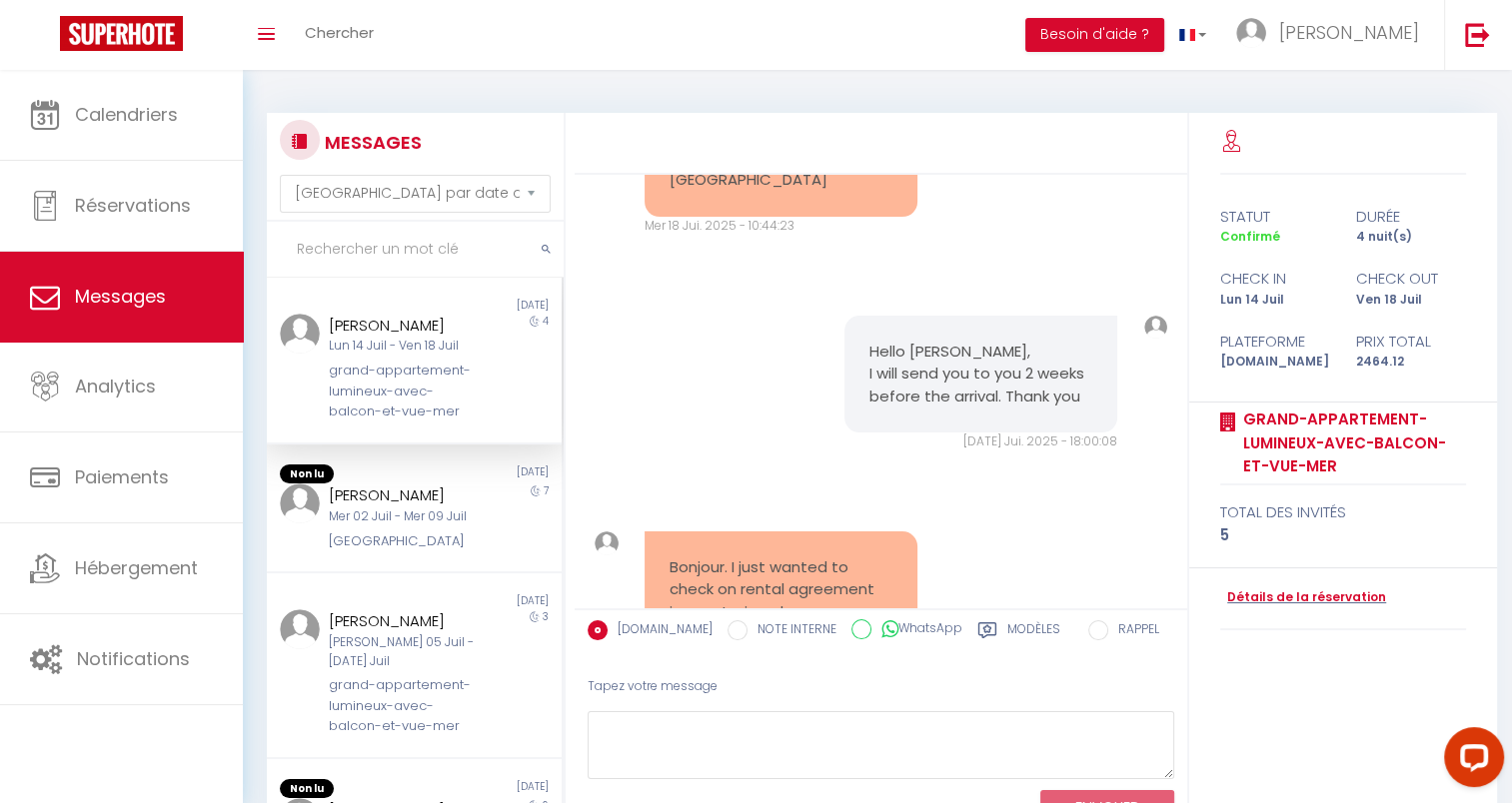 scroll, scrollTop: 3163, scrollLeft: 0, axis: vertical 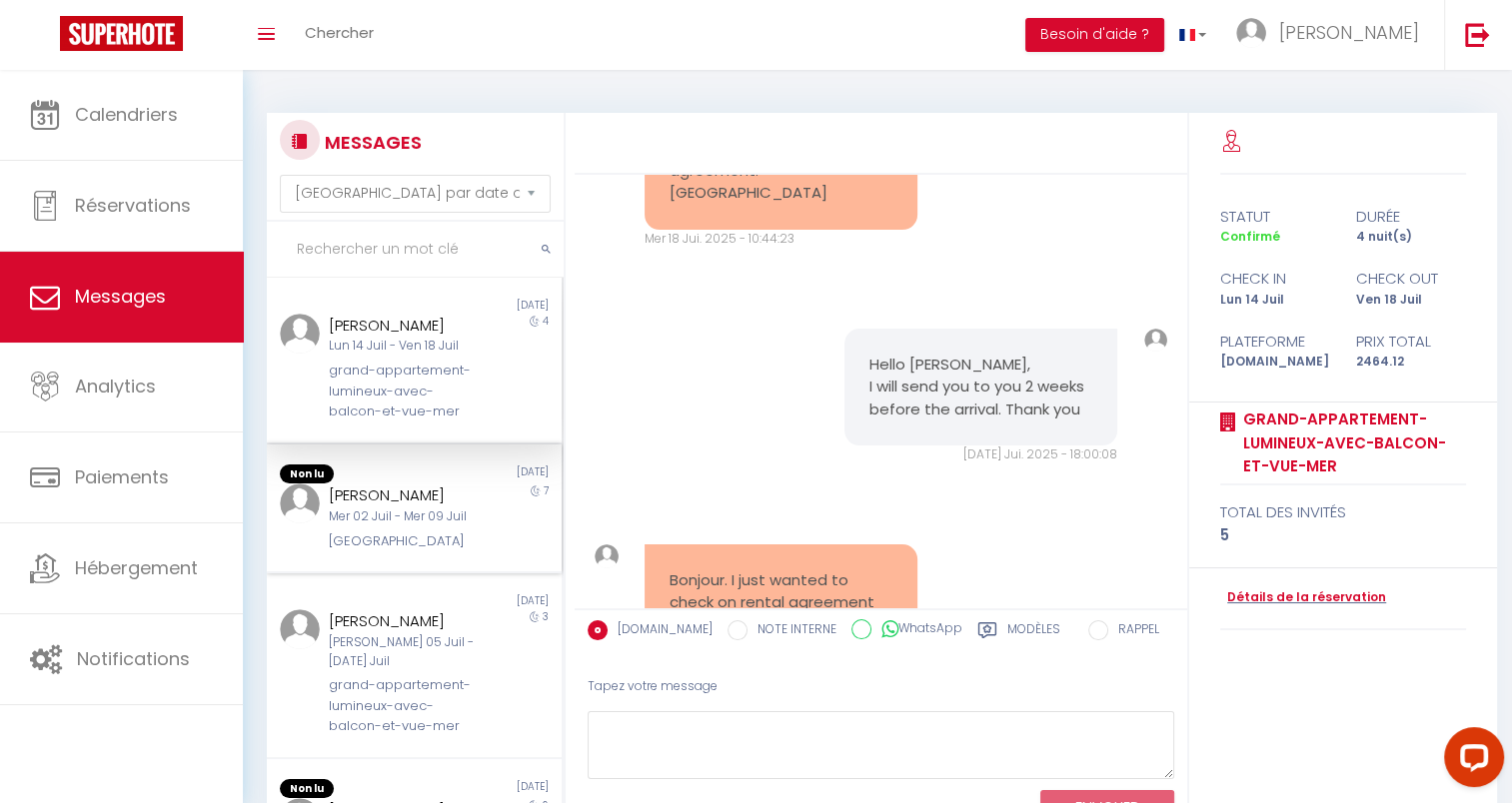 click on "Mer 02 Juil - Mer 09 Juil" at bounding box center (402, 516) 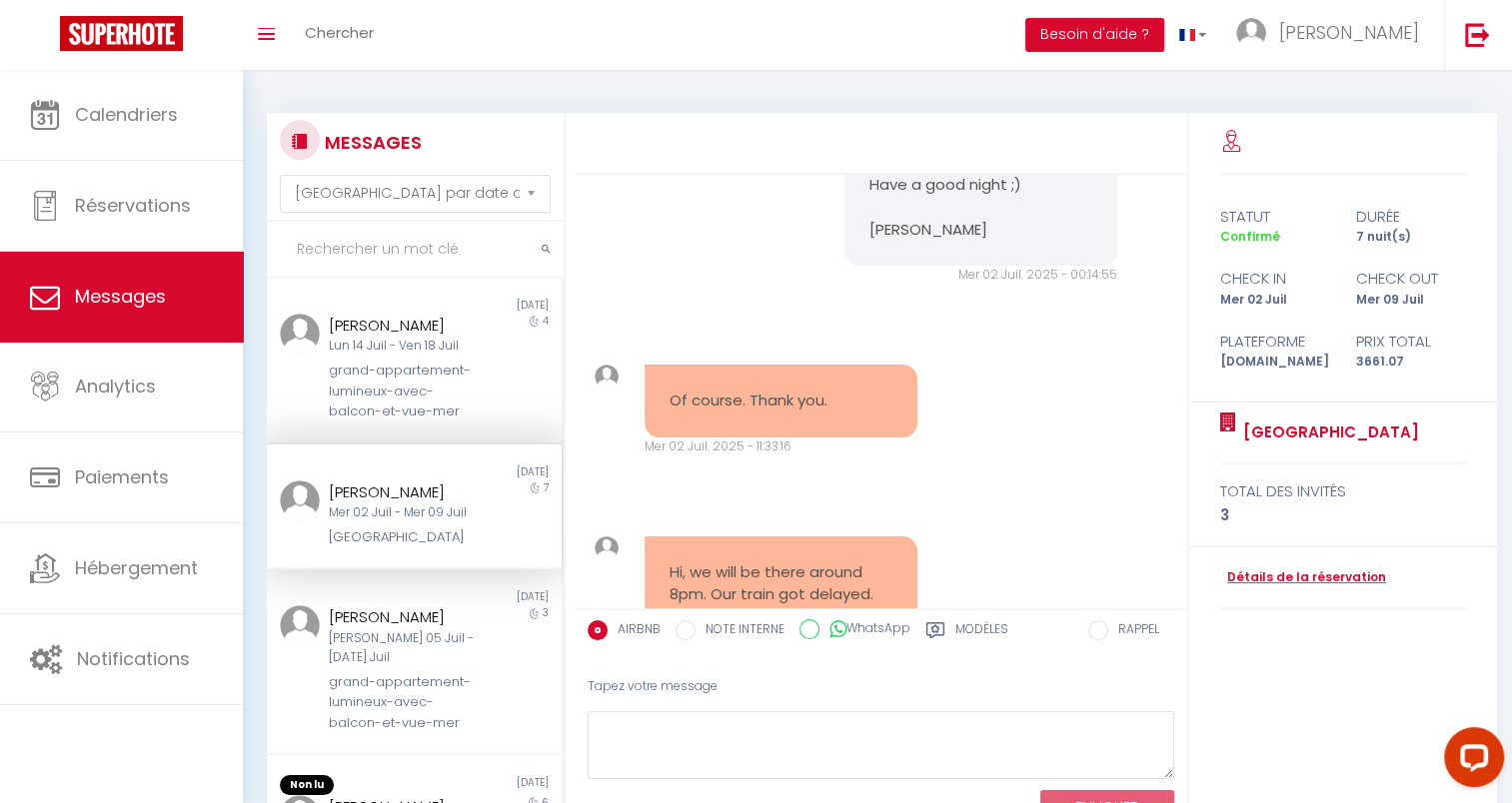 scroll, scrollTop: 7347, scrollLeft: 0, axis: vertical 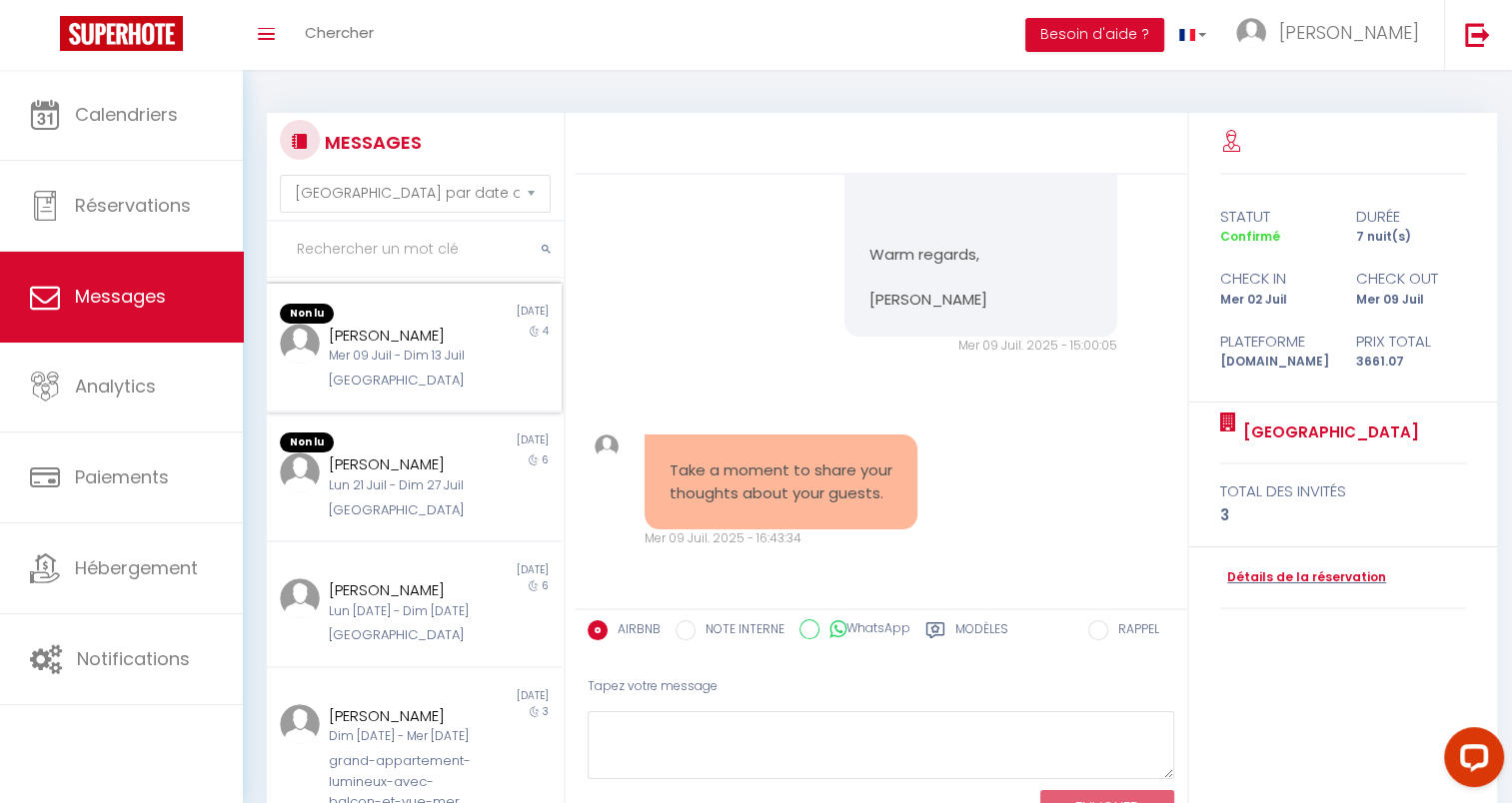 click on "[GEOGRAPHIC_DATA]" at bounding box center (402, 381) 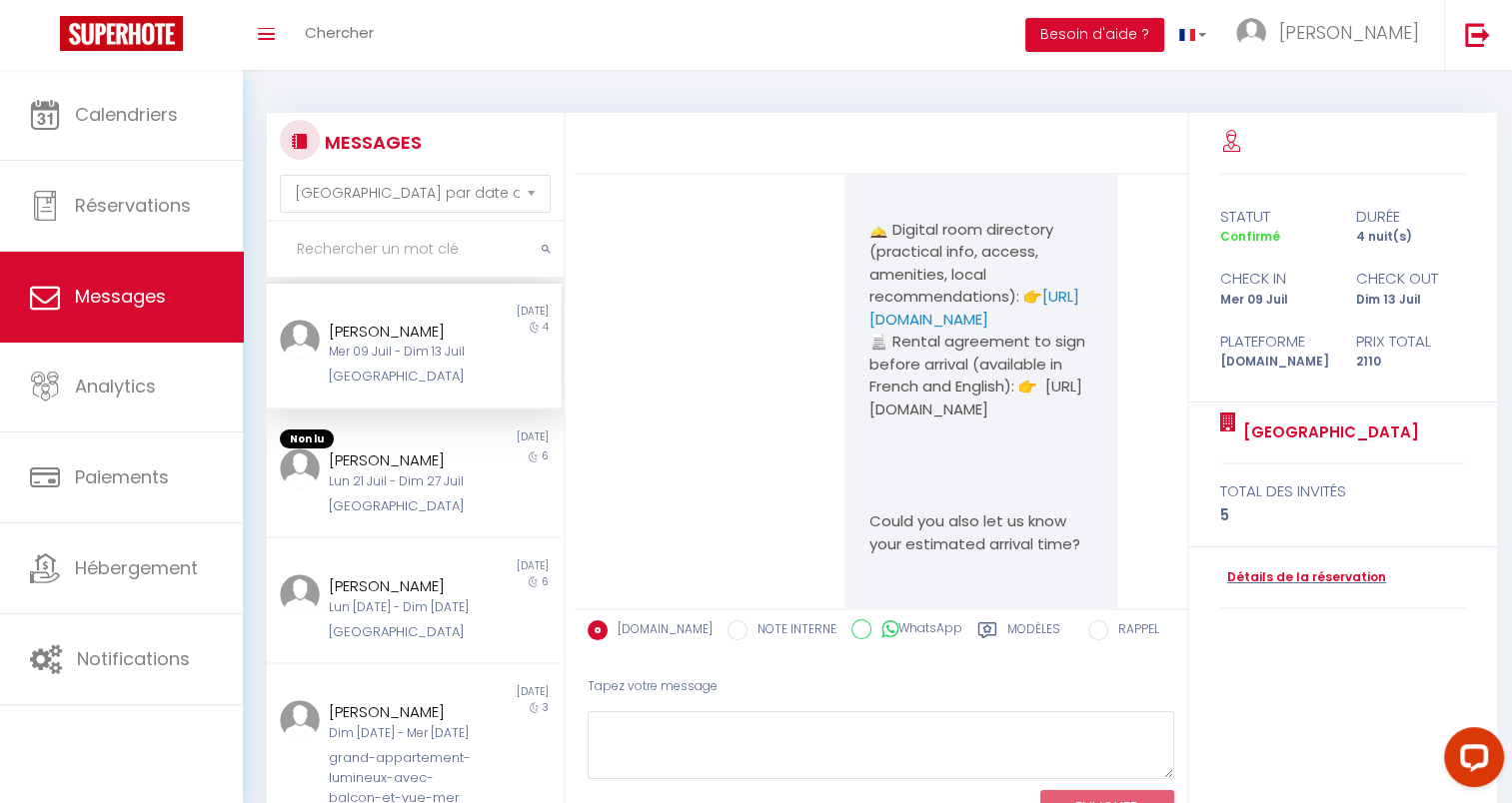 scroll, scrollTop: 309, scrollLeft: 0, axis: vertical 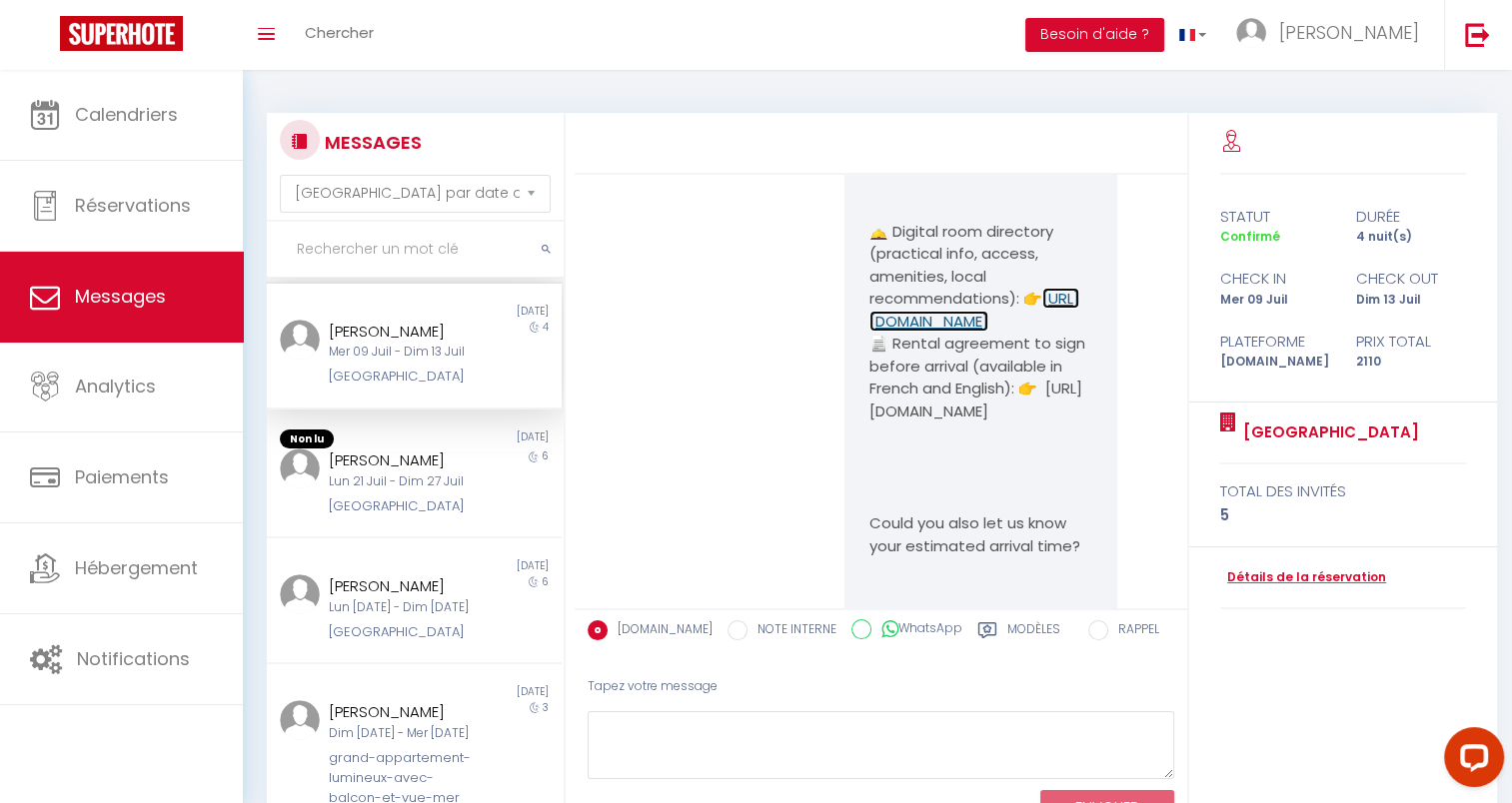 click on "[URL][DOMAIN_NAME]" at bounding box center [974, 310] 